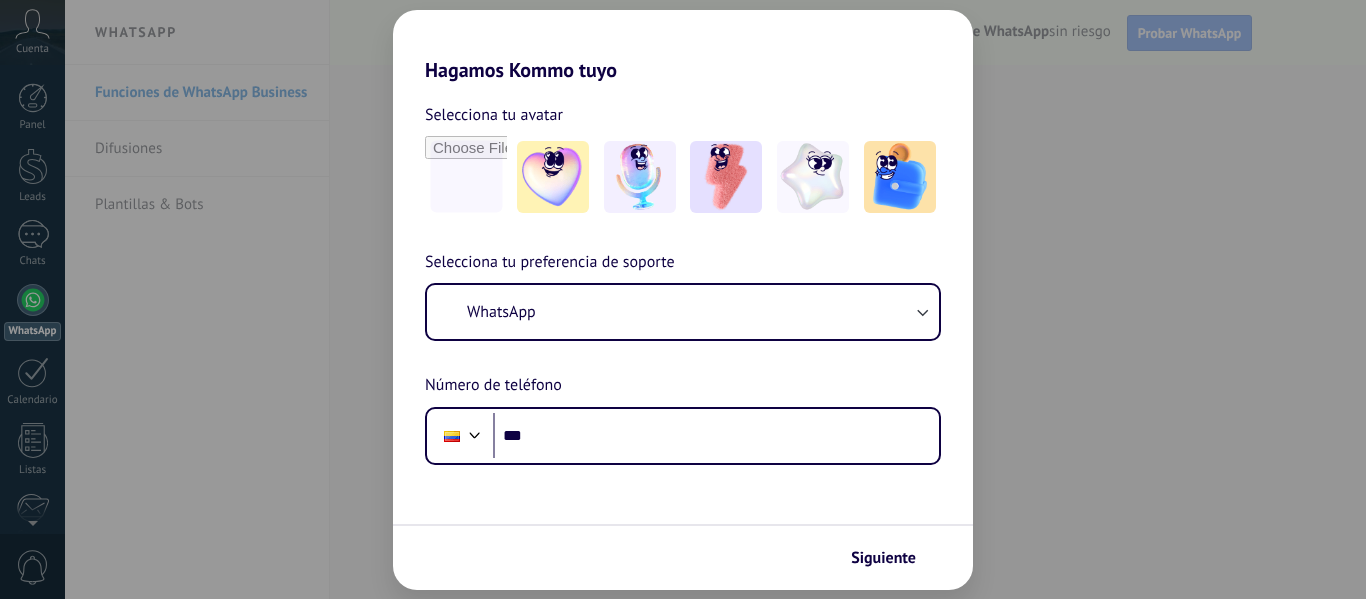 scroll, scrollTop: 0, scrollLeft: 0, axis: both 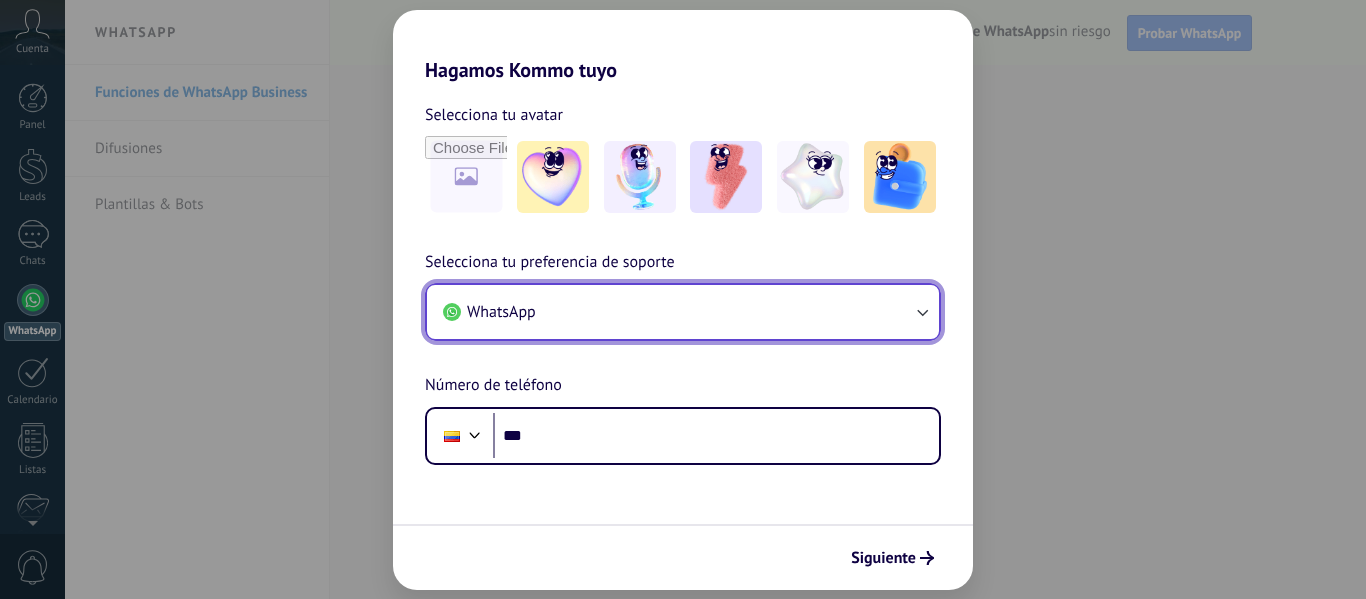 click on "WhatsApp" at bounding box center [501, 312] 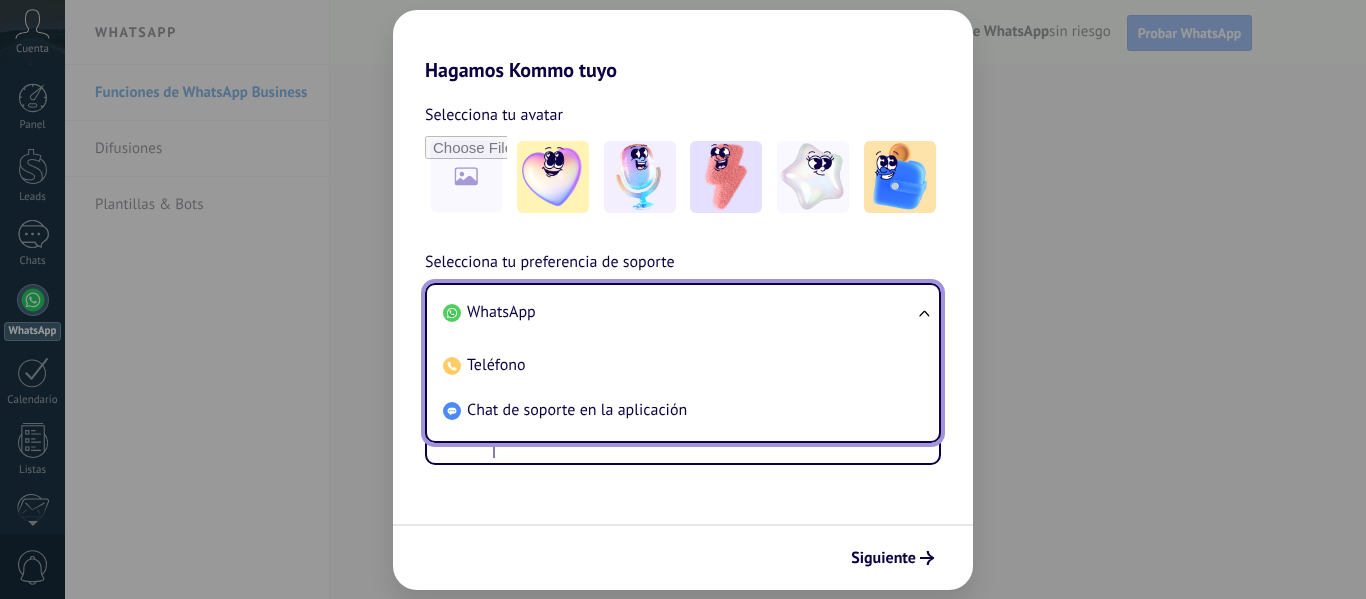 click on "WhatsApp" at bounding box center [501, 312] 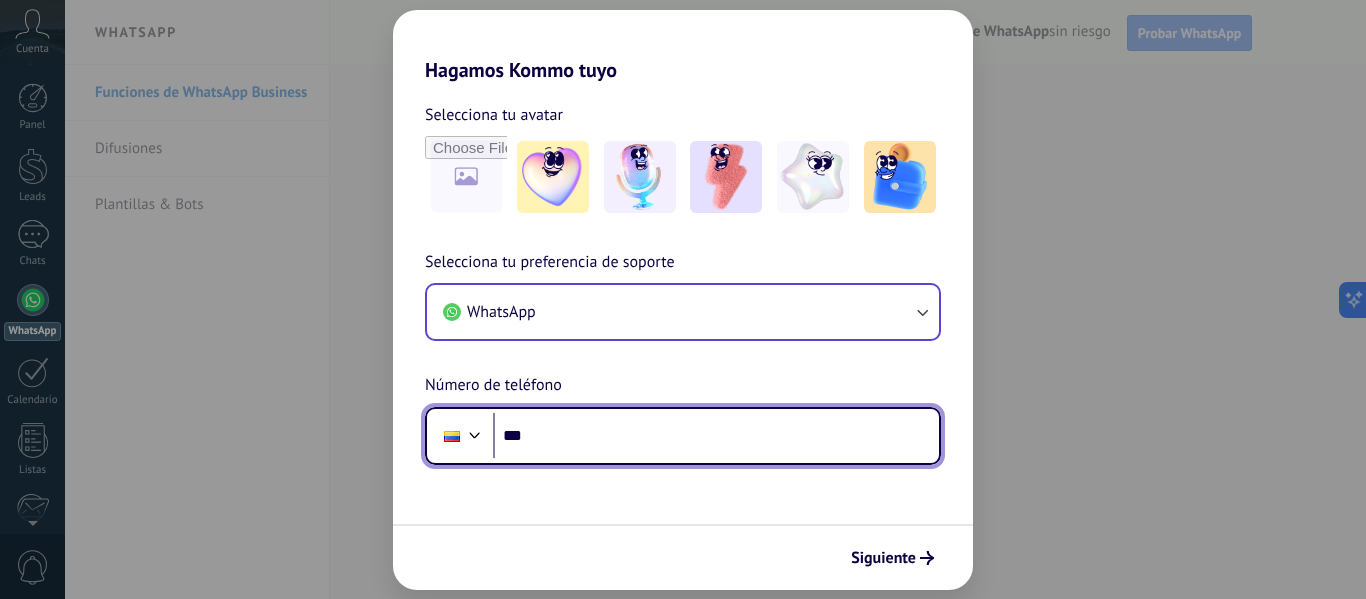 click on "***" at bounding box center (716, 436) 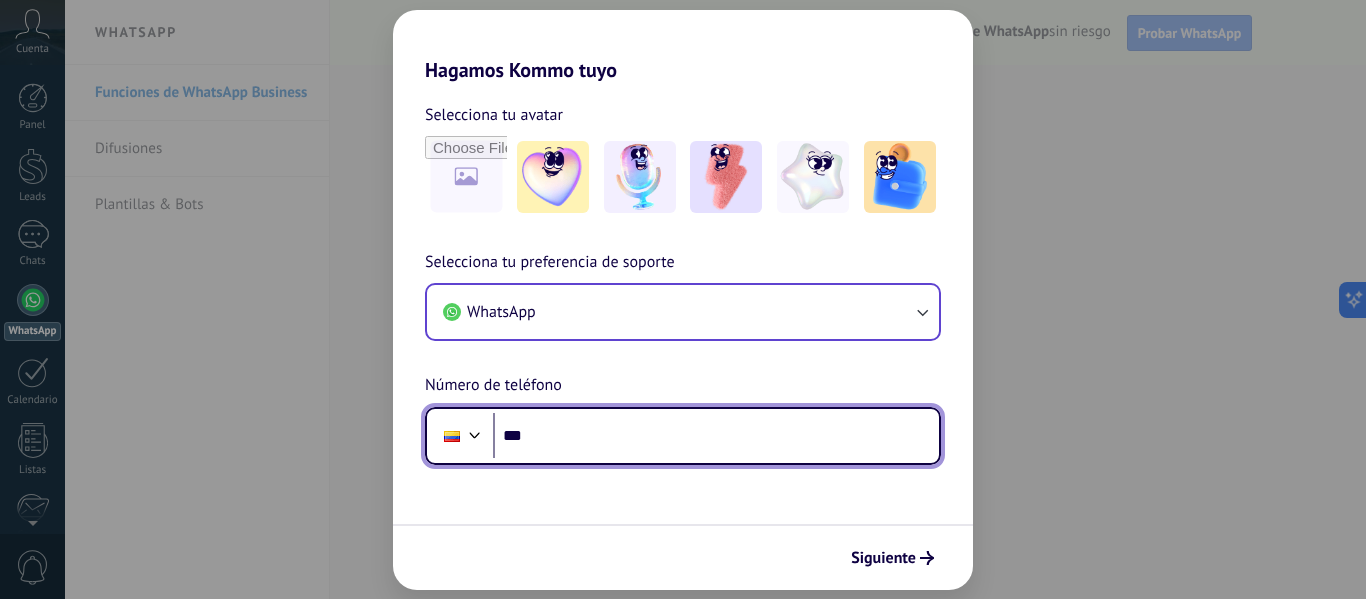 click on "***" at bounding box center (716, 436) 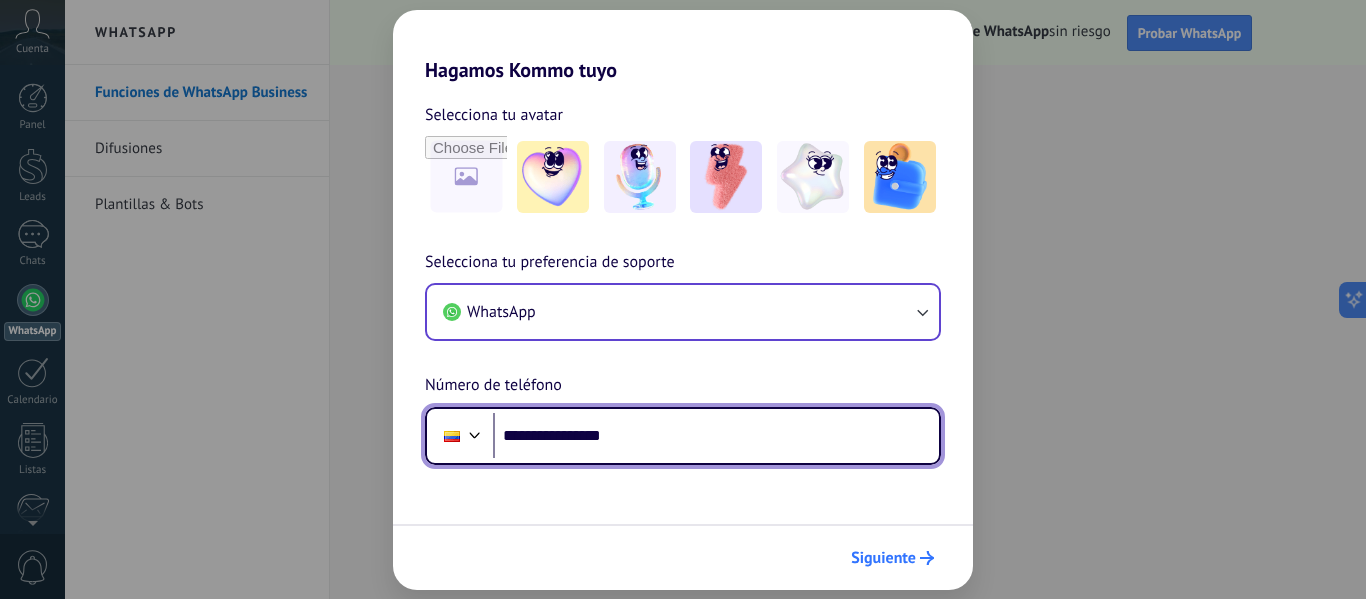 type on "**********" 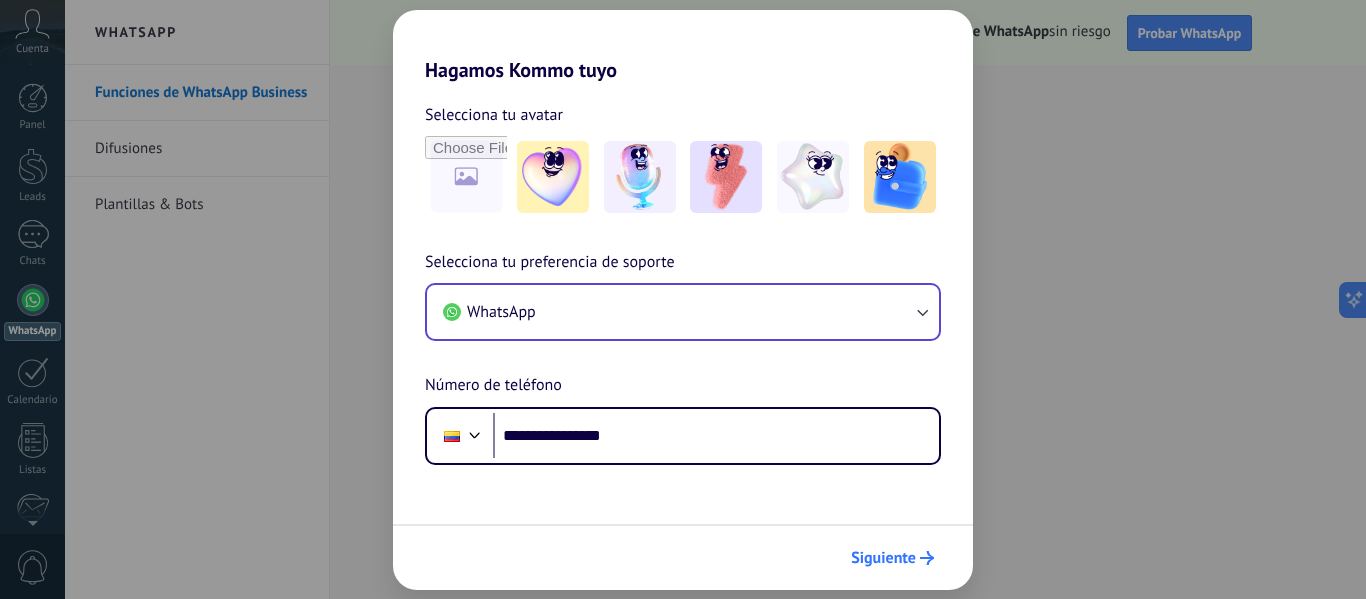 click on "Siguiente" at bounding box center [883, 558] 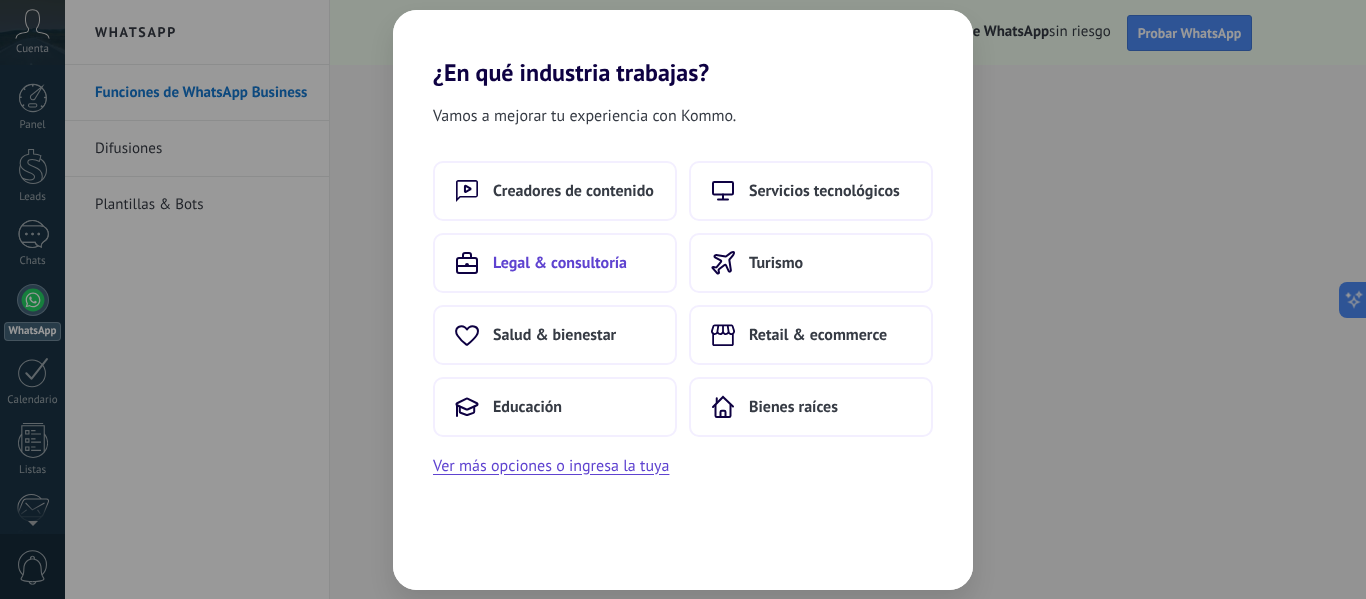 click on "Legal & consultoría" at bounding box center (573, 191) 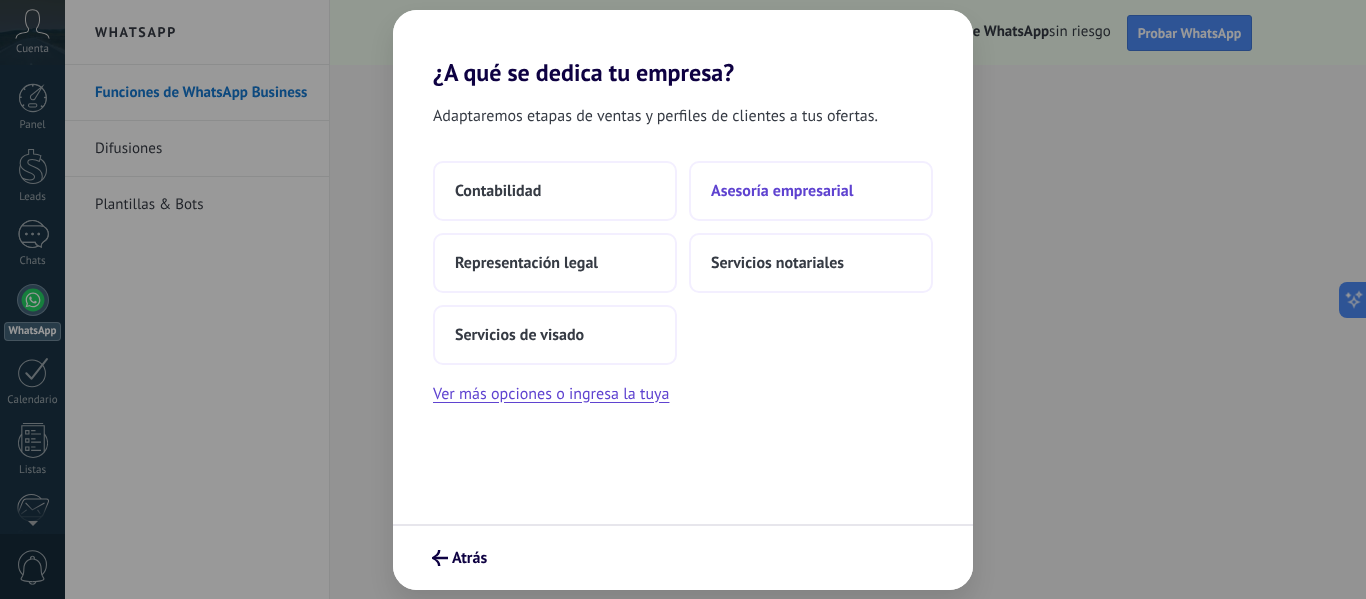 click on "Asesoría empresarial" at bounding box center [811, 191] 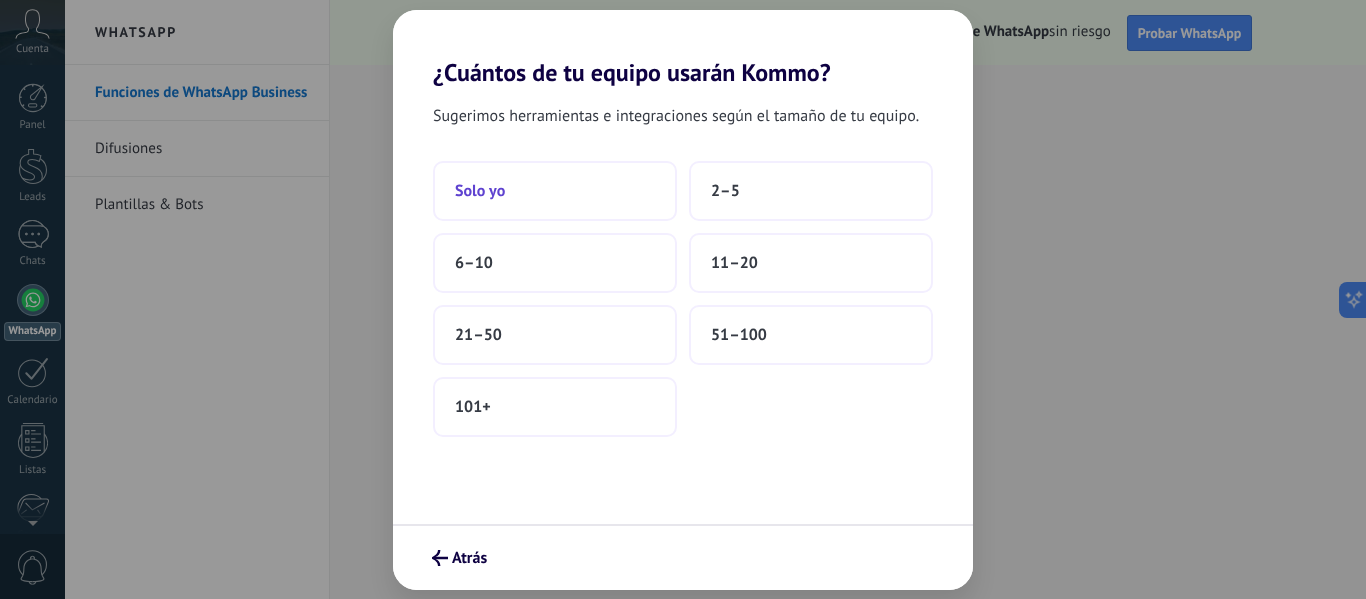 click on "Solo yo" at bounding box center (555, 191) 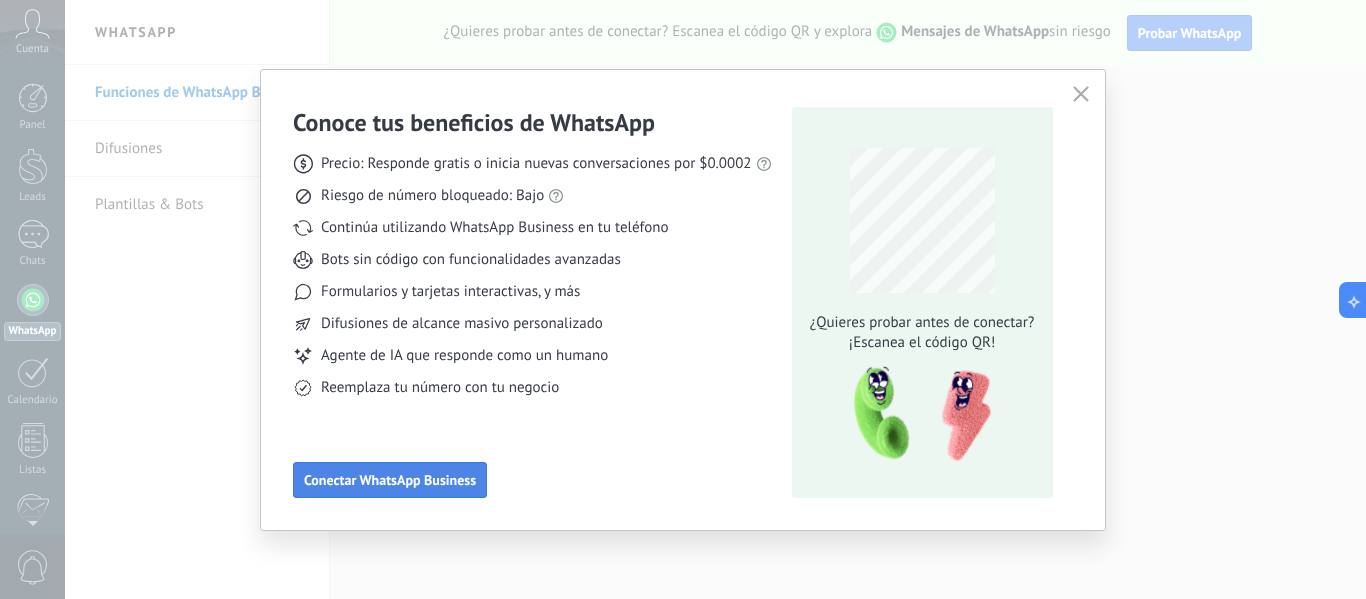 click on "Conectar WhatsApp Business" at bounding box center [390, 480] 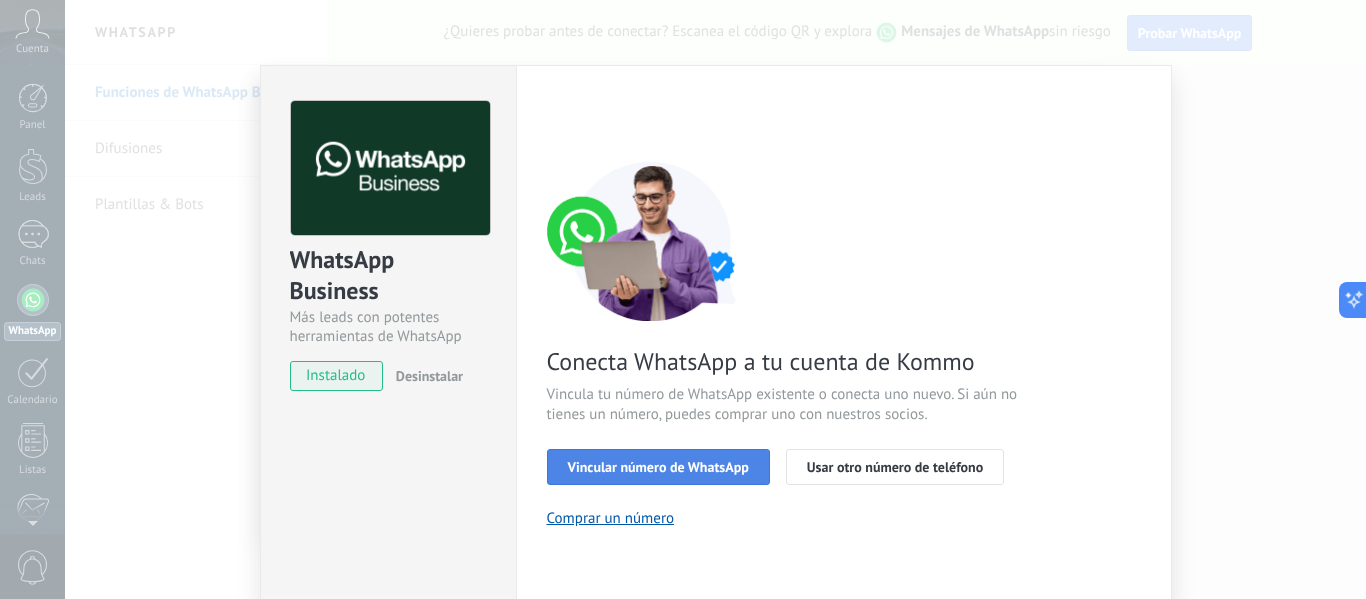 click on "Vincular número de WhatsApp" at bounding box center [658, 467] 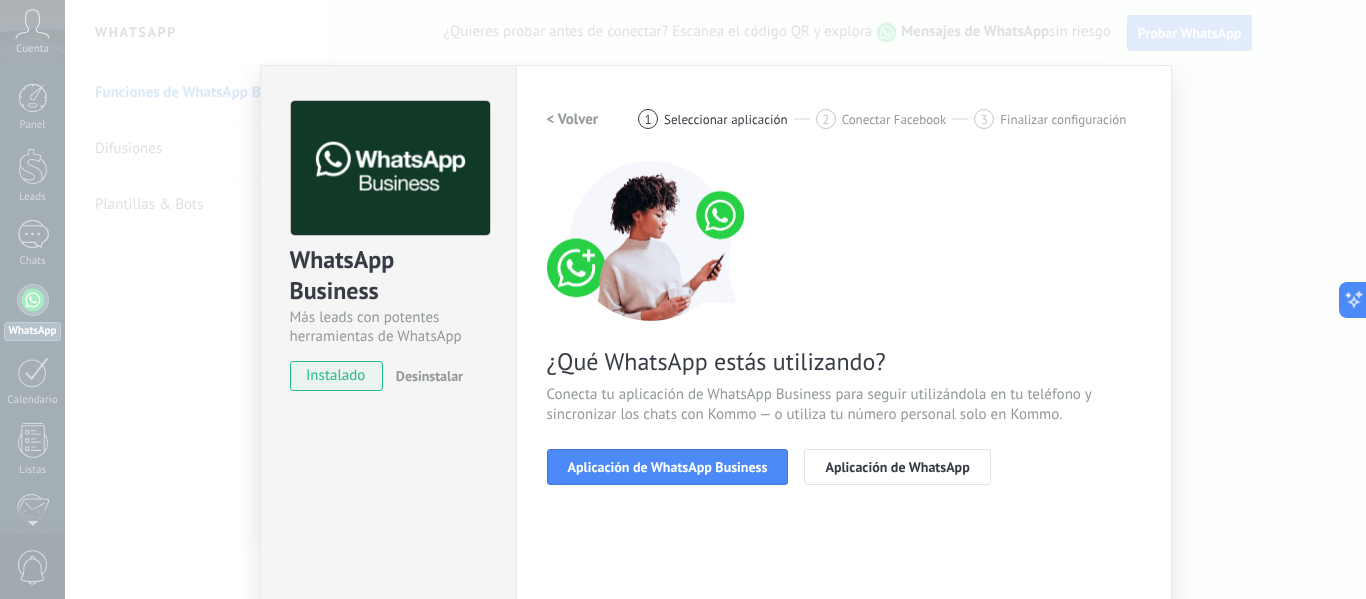 click on "Aplicación de WhatsApp Business" at bounding box center [668, 467] 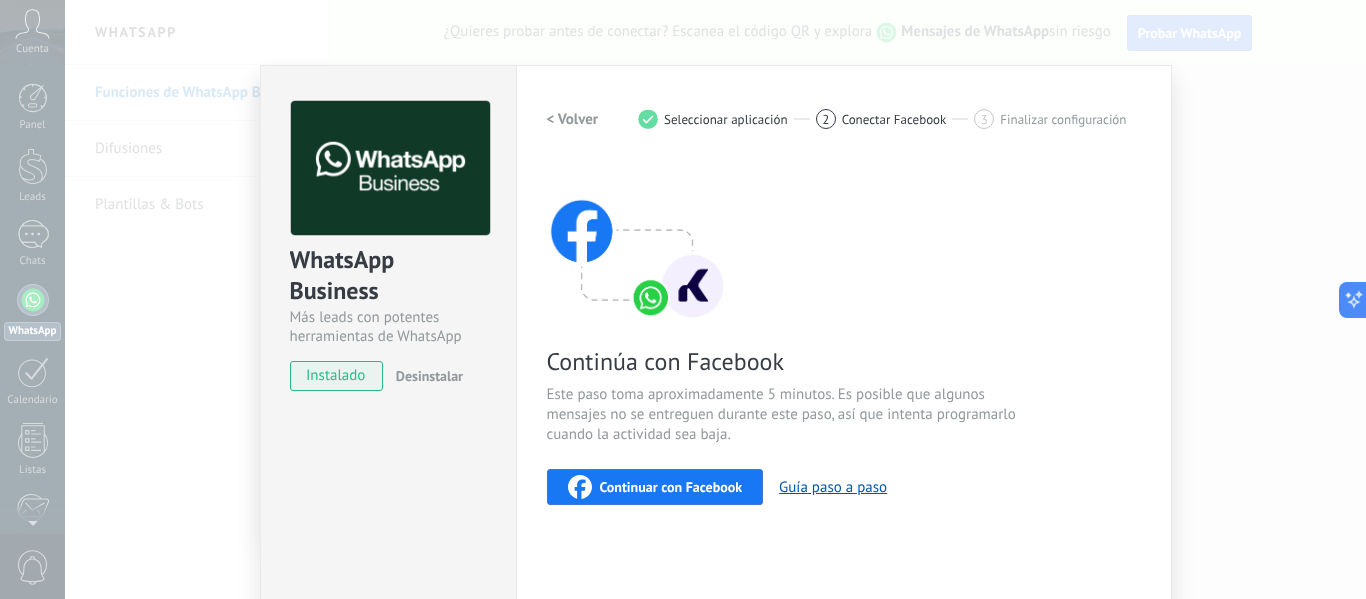 click on "Continuar con Facebook" at bounding box center (671, 487) 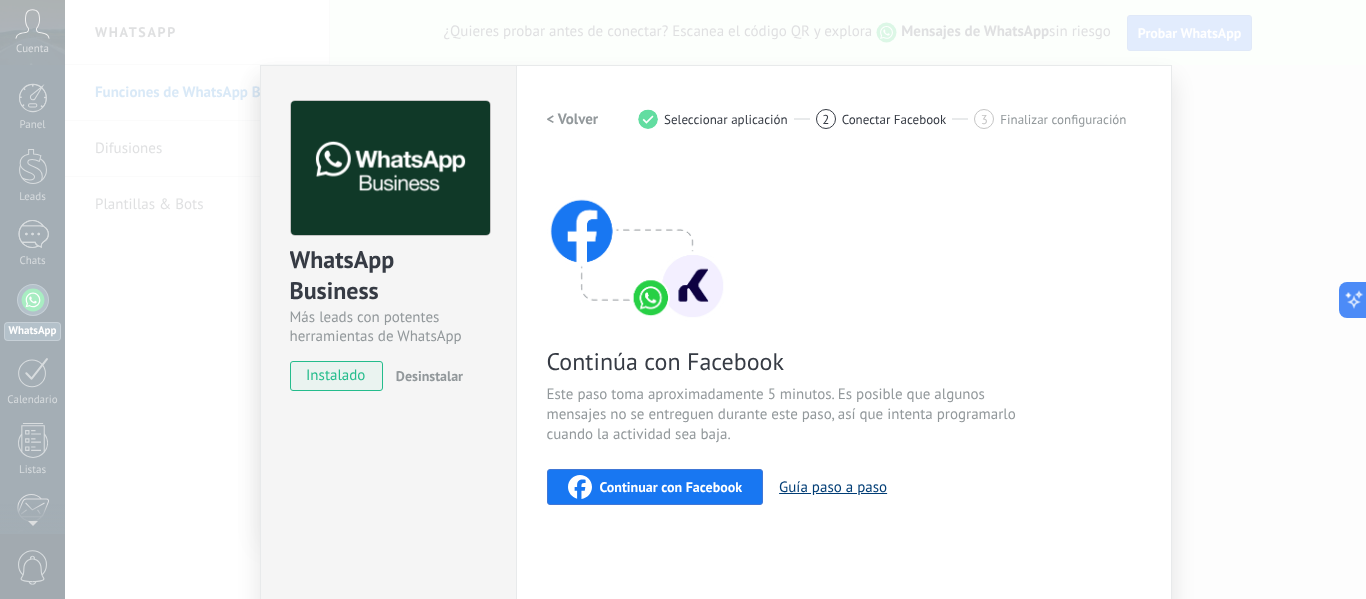 click on "Guía paso a paso" at bounding box center (833, 487) 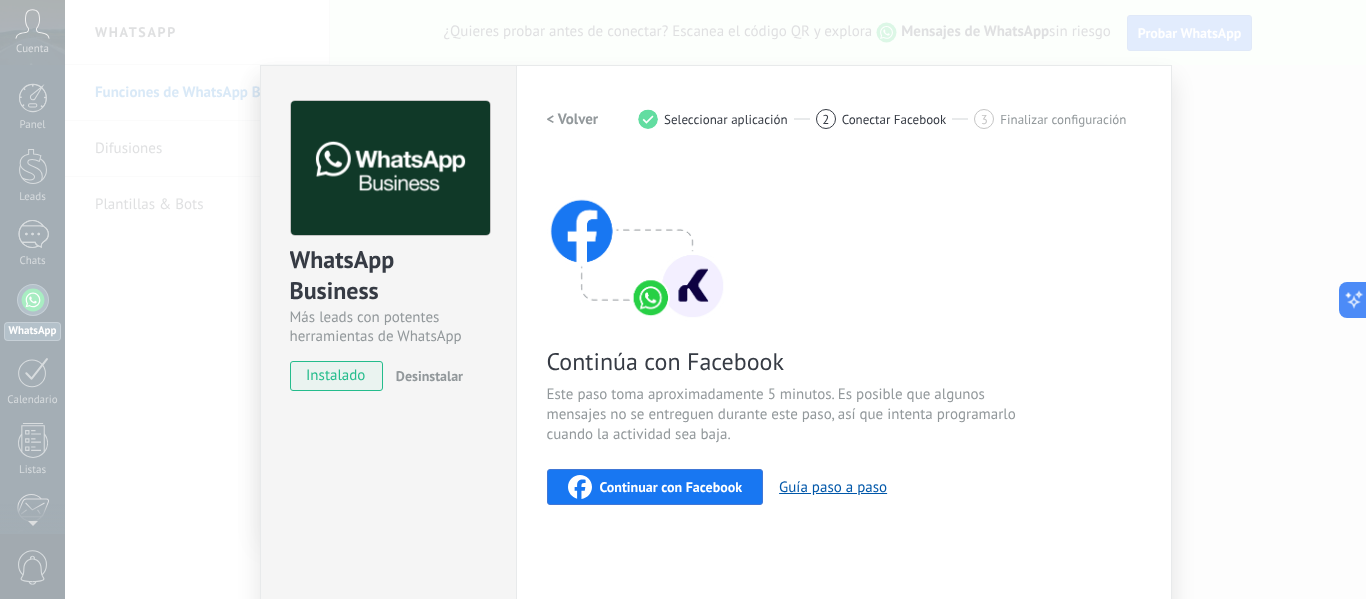 click on "WhatsApp Business Más leads con potentes herramientas de WhatsApp instalado Desinstalar ¿Quieres probar la integración primero?   Escanea el código QR   para ver cómo funciona. Configuraciones Autorizaciones This tab logs the users who have granted integration access to this account. If you want to to remove a user's ability to send requests to the account on behalf of this integration, you can revoke access. If access is revoked from all users, the integration will stop working. This app is installed, but no one has given it access yet. WhatsApp Cloud API más _:  Guardar < Volver 1 Seleccionar aplicación 2 Conectar Facebook  3 Finalizar configuración Continúa con Facebook Este paso toma aproximadamente 5 minutos. Es posible que algunos mensajes no se entreguen durante este paso, así que intenta programarlo cuando la actividad sea baja. Continuar con Facebook Guía paso a paso ¿Necesitas ayuda?" at bounding box center [715, 299] 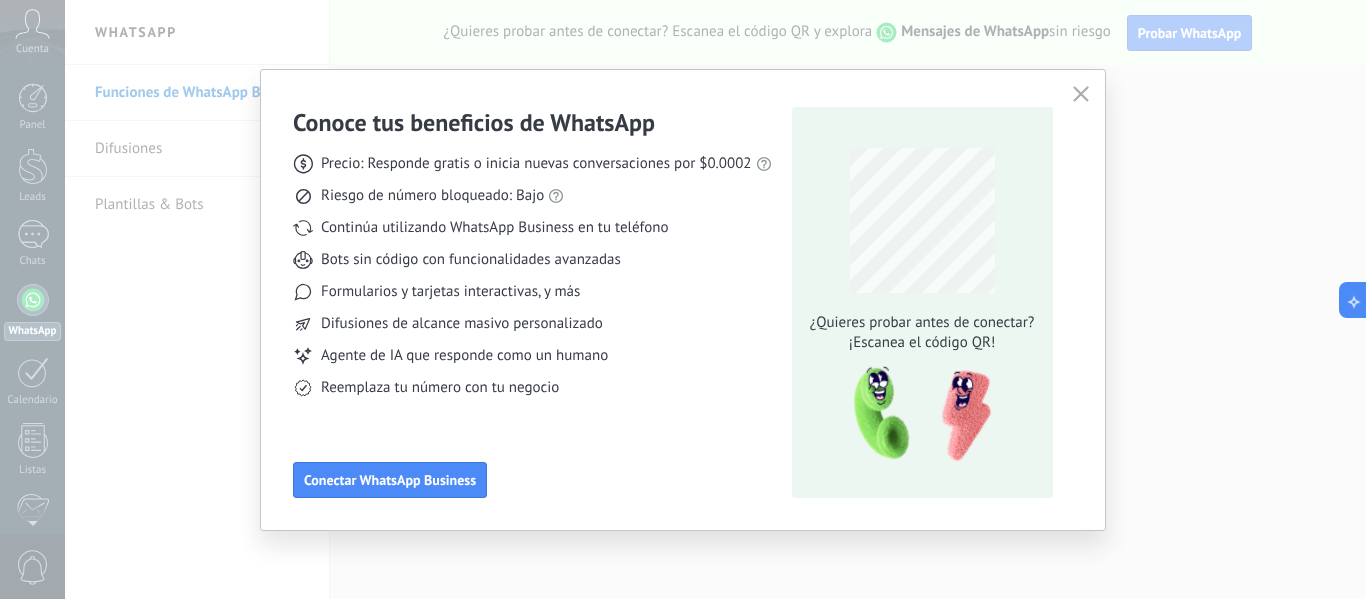 click at bounding box center [1081, 94] 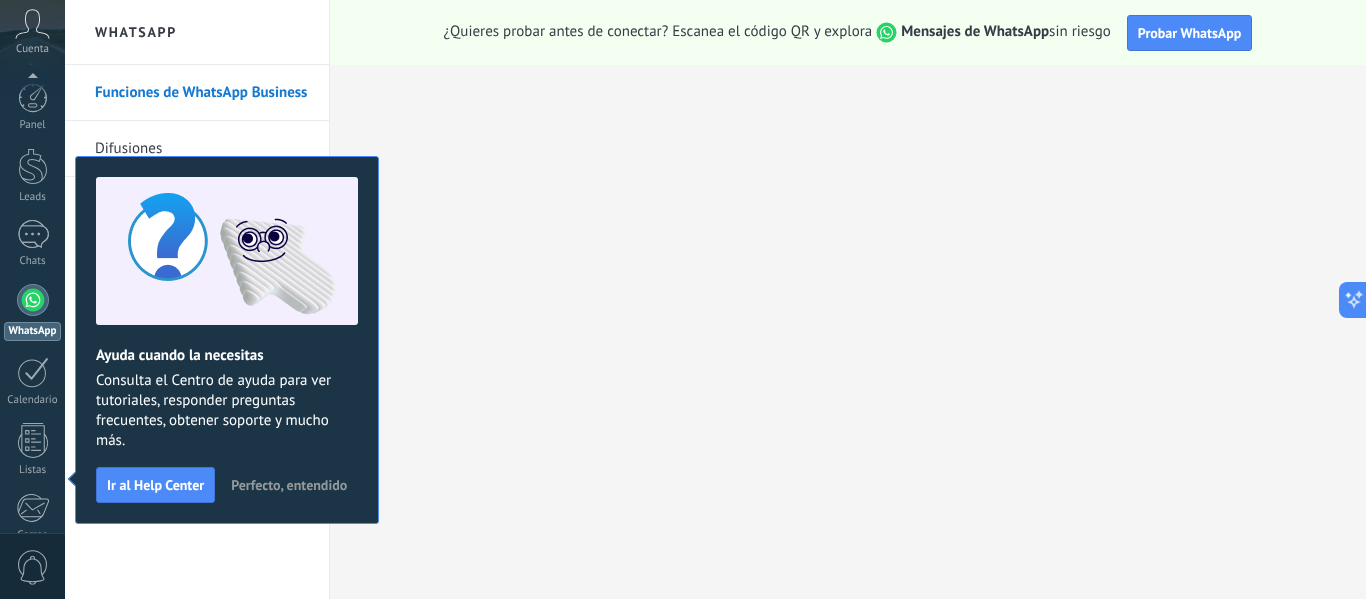 scroll, scrollTop: 233, scrollLeft: 0, axis: vertical 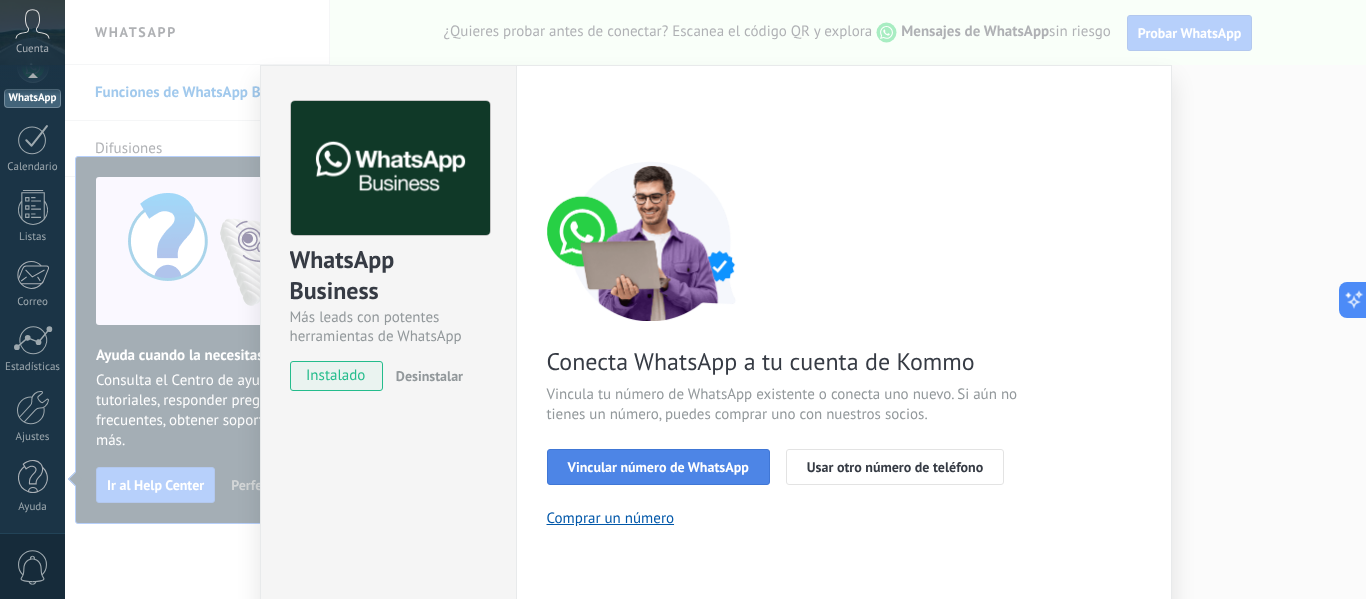 click on "Vincular número de WhatsApp" at bounding box center (658, 467) 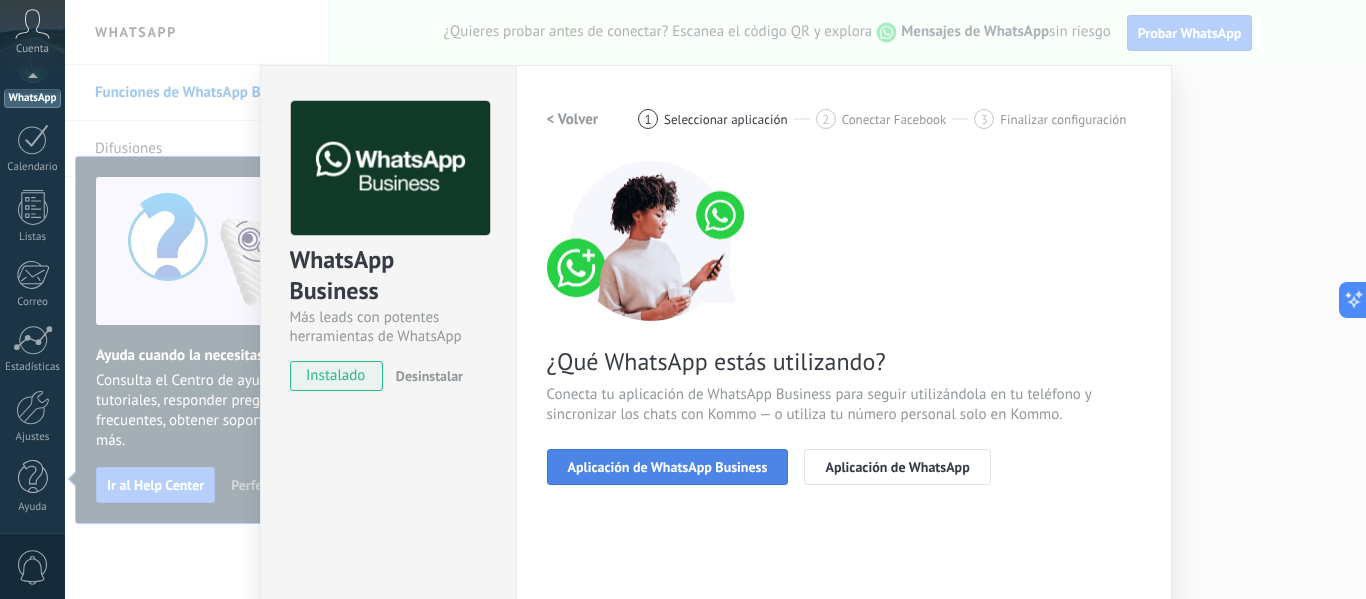 click on "Aplicación de WhatsApp Business" at bounding box center (668, 467) 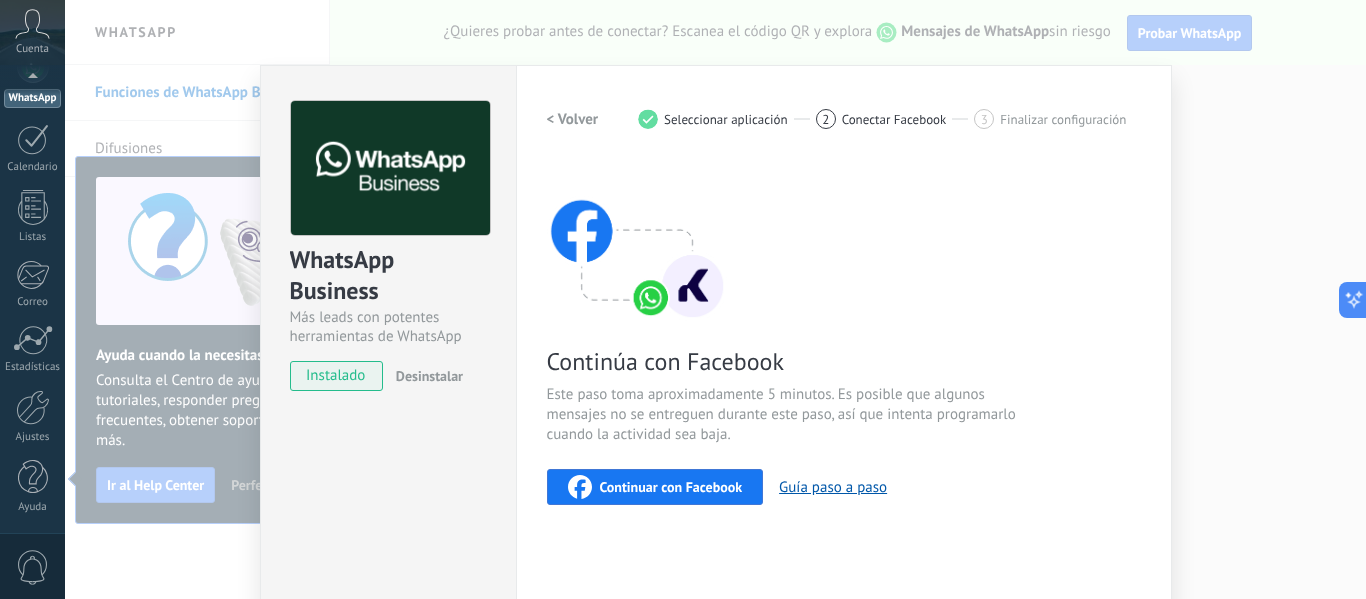 click on "Continuar con Facebook" at bounding box center [671, 487] 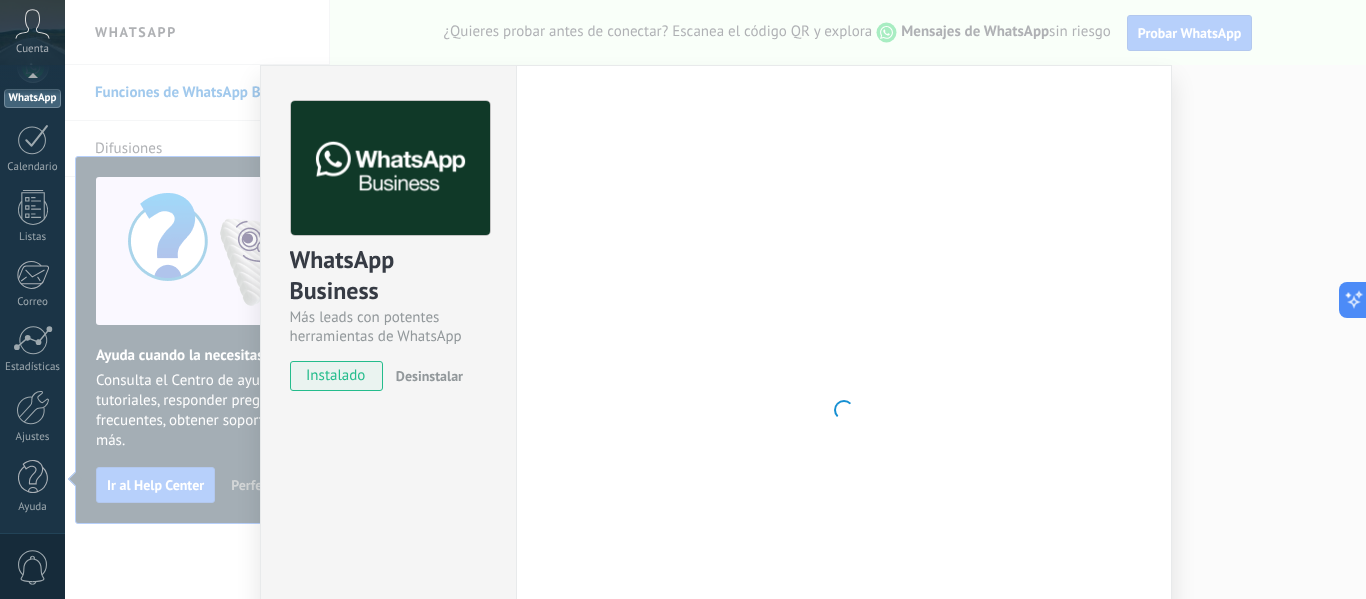 drag, startPoint x: 351, startPoint y: 249, endPoint x: 703, endPoint y: 2, distance: 430.0151 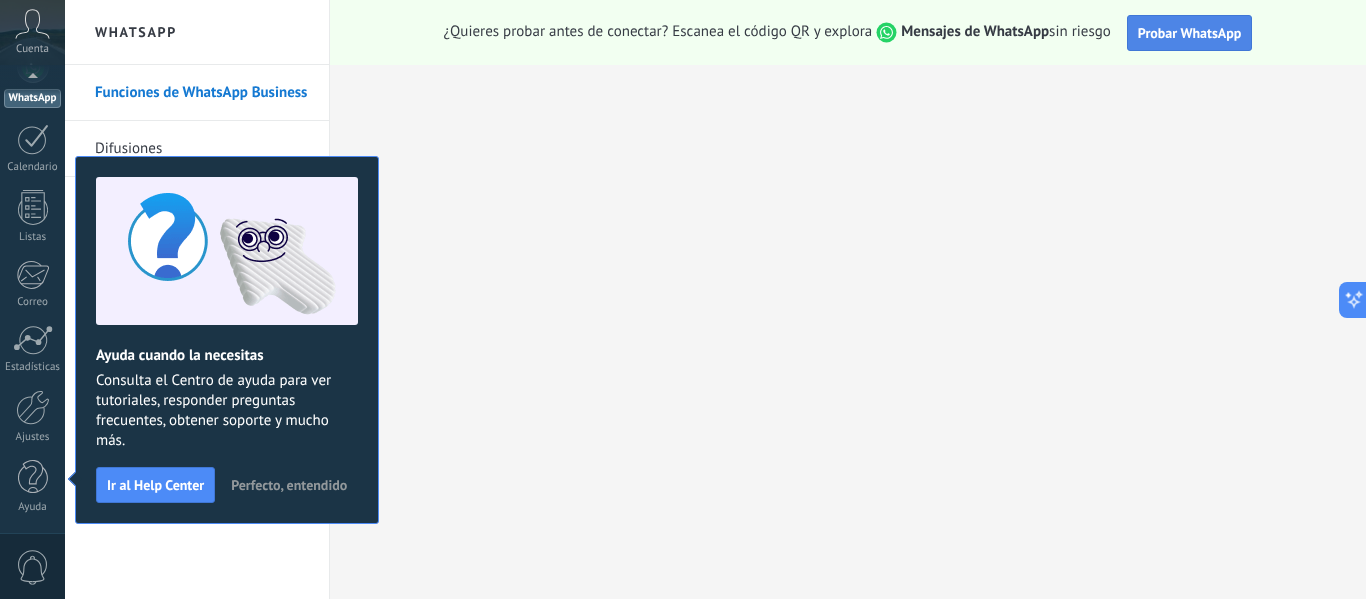 click on "Probar WhatsApp" at bounding box center [1190, 33] 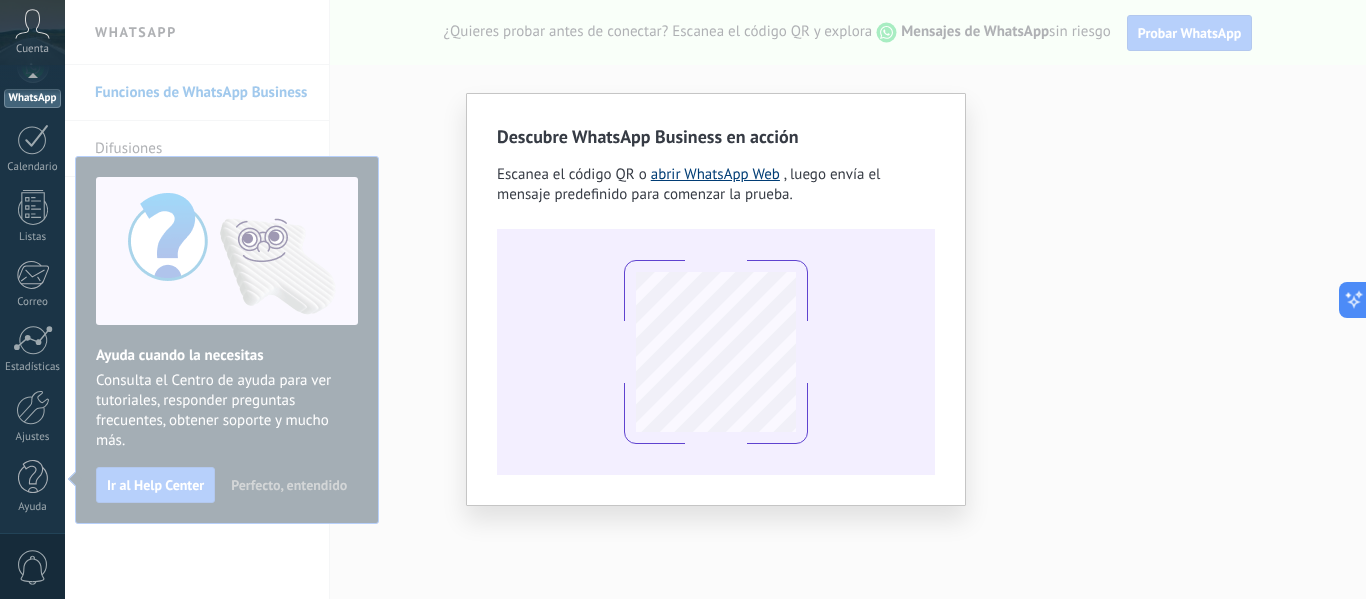 click on "abrir WhatsApp Web" at bounding box center (715, 174) 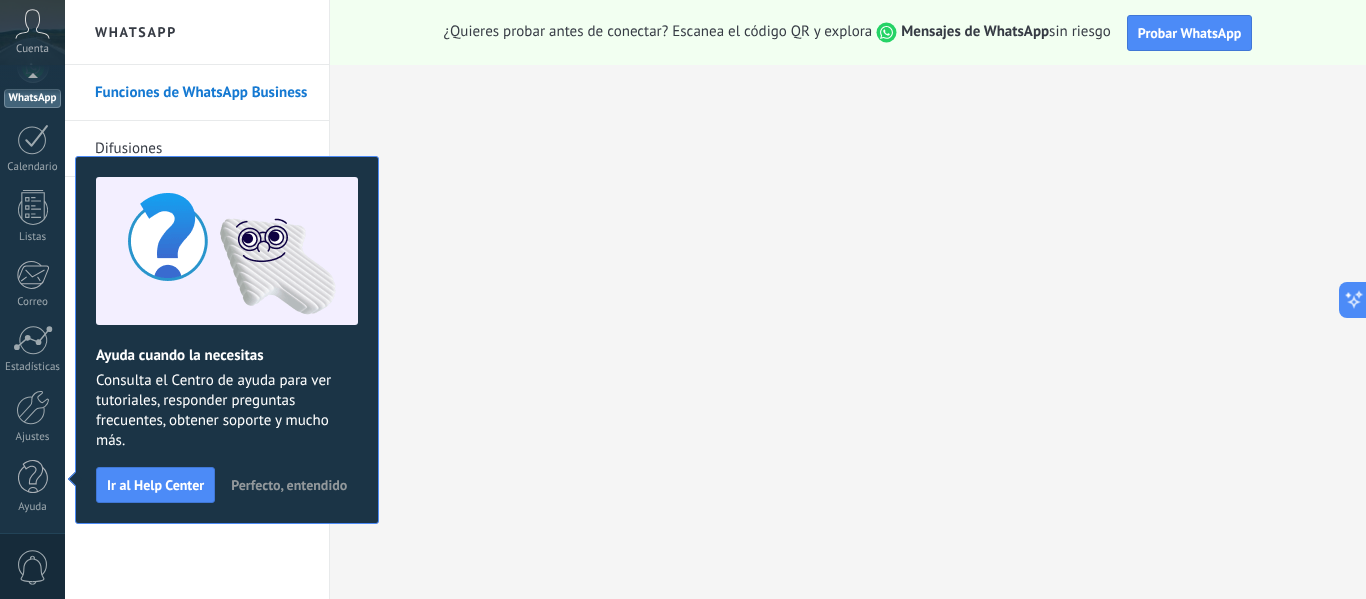 scroll, scrollTop: 0, scrollLeft: 0, axis: both 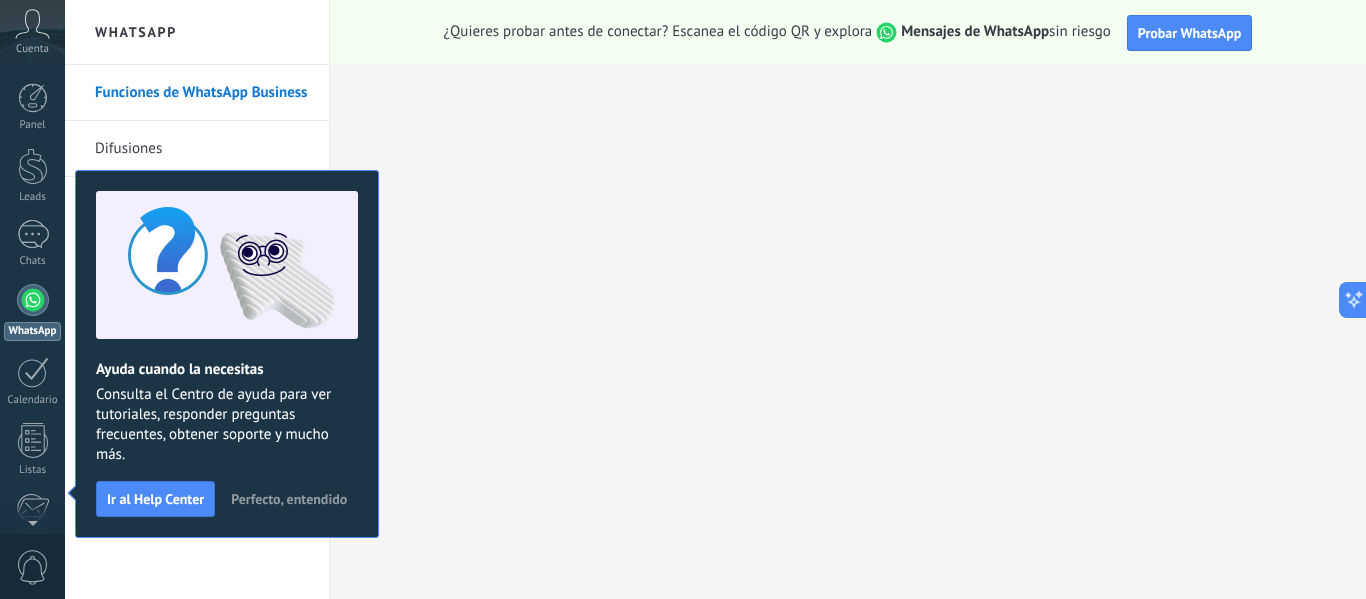 click on "Perfecto, entendido" at bounding box center [289, 499] 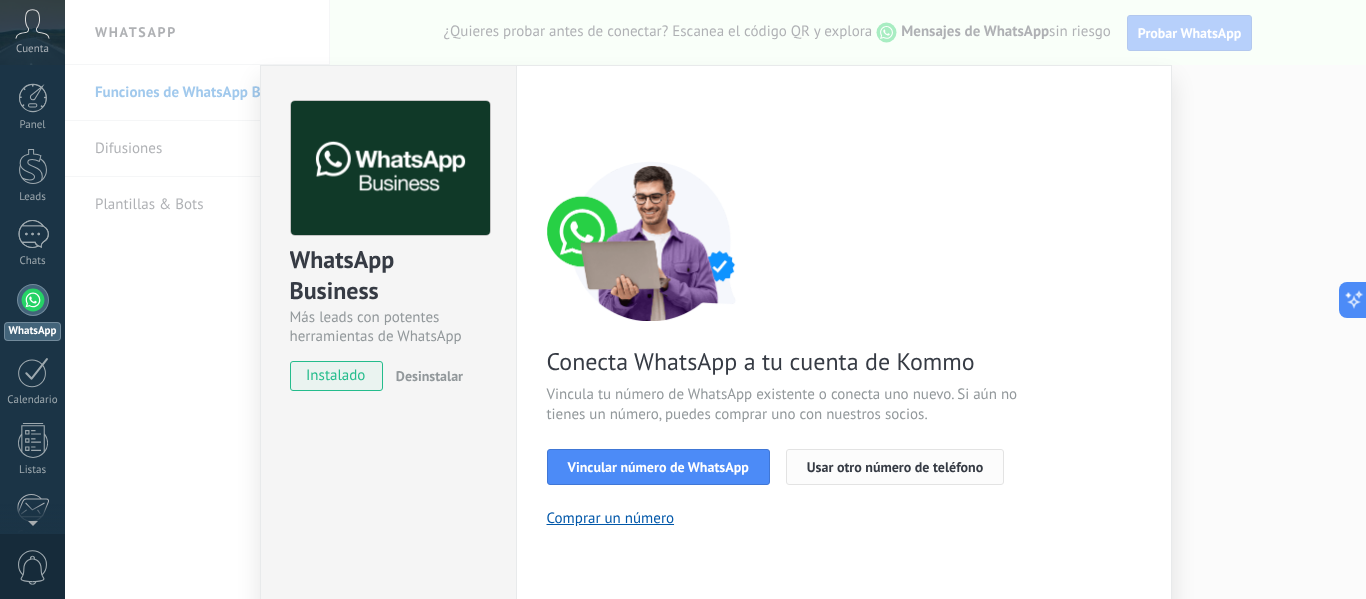 click on "Usar otro número de teléfono" at bounding box center [895, 467] 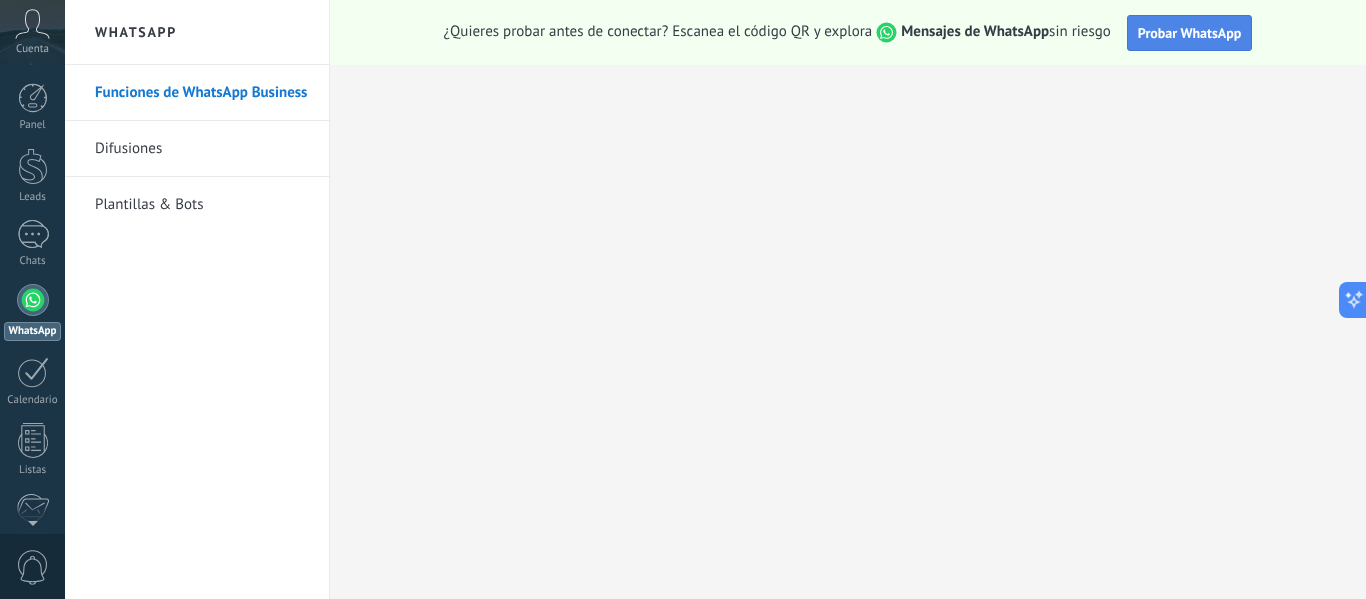 click on "Probar WhatsApp" at bounding box center (1190, 33) 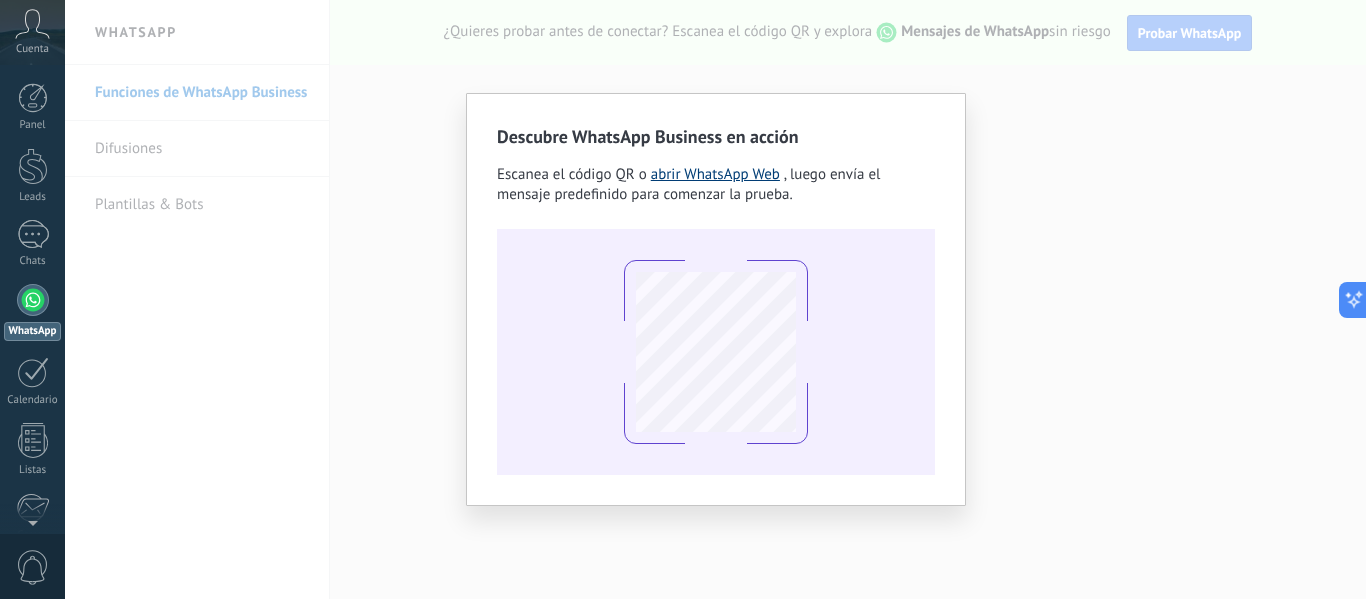 click on "abrir WhatsApp Web" at bounding box center [715, 174] 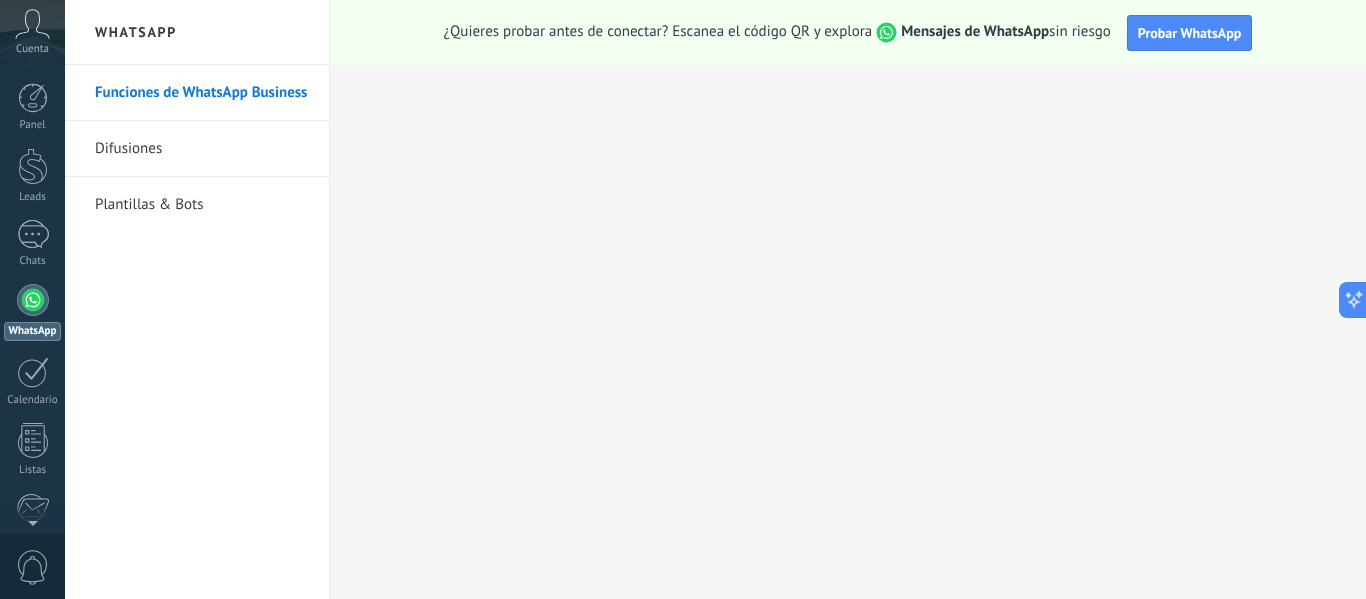click on "Difusiones" at bounding box center [202, 149] 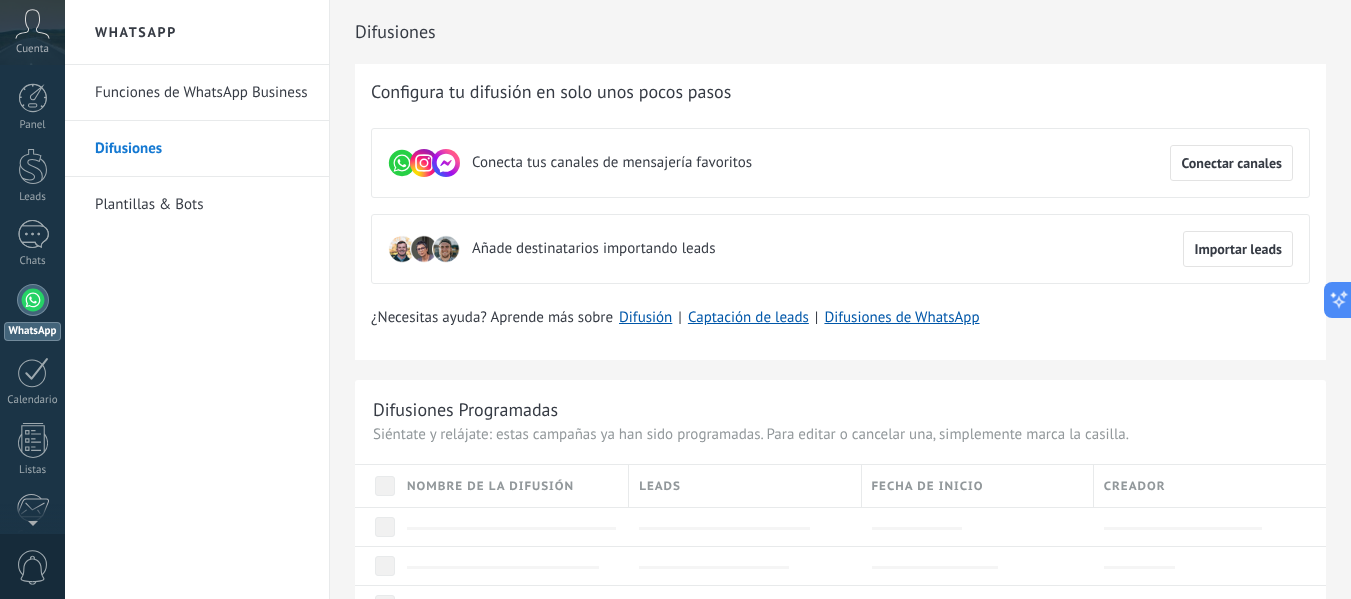 click on "Plantillas & Bots" at bounding box center (202, 205) 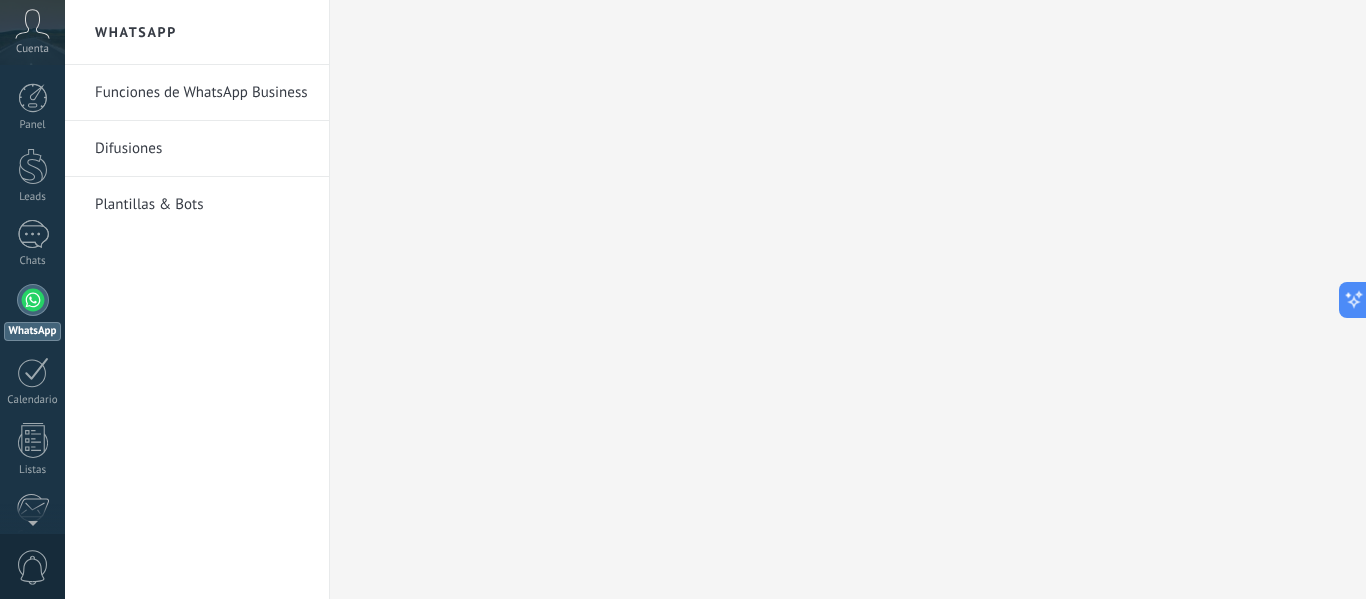 click at bounding box center [32, 24] 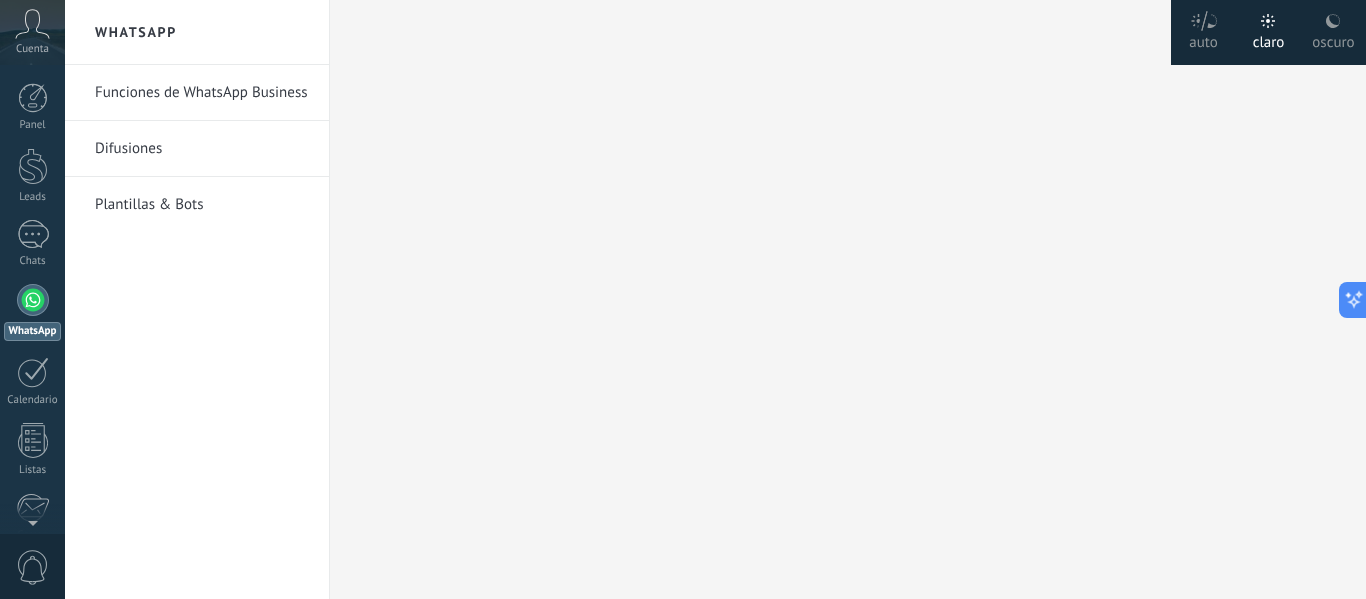 click at bounding box center (33, 300) 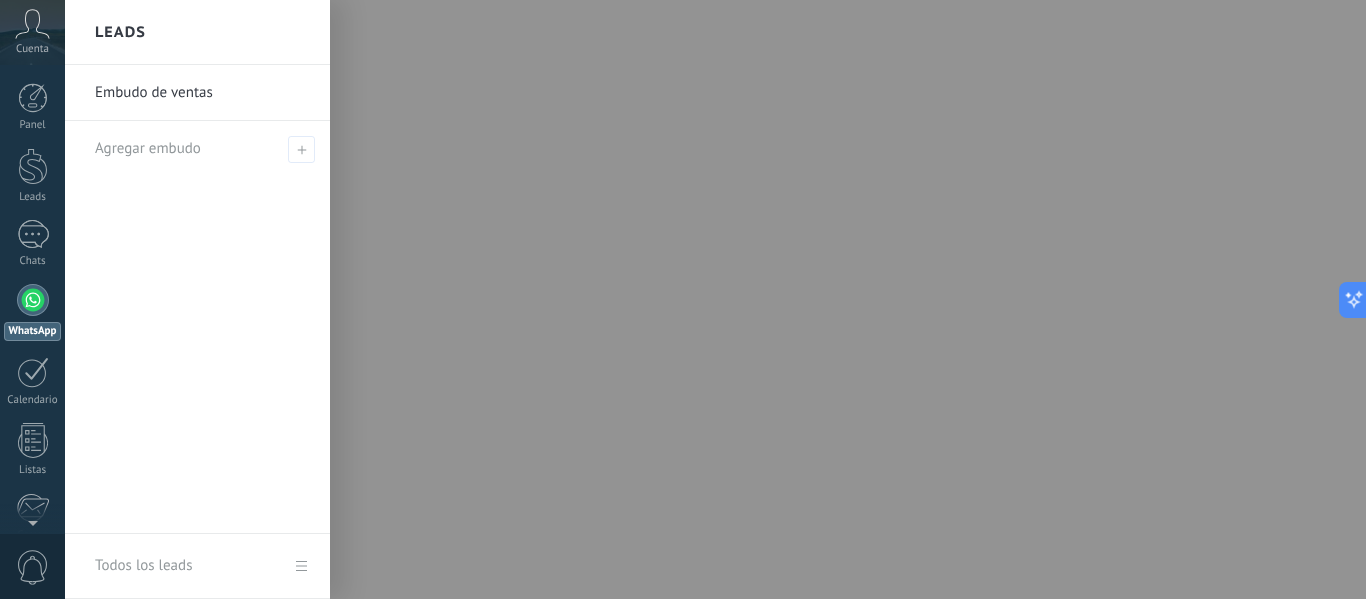 click on "Embudo de ventas" at bounding box center (202, 93) 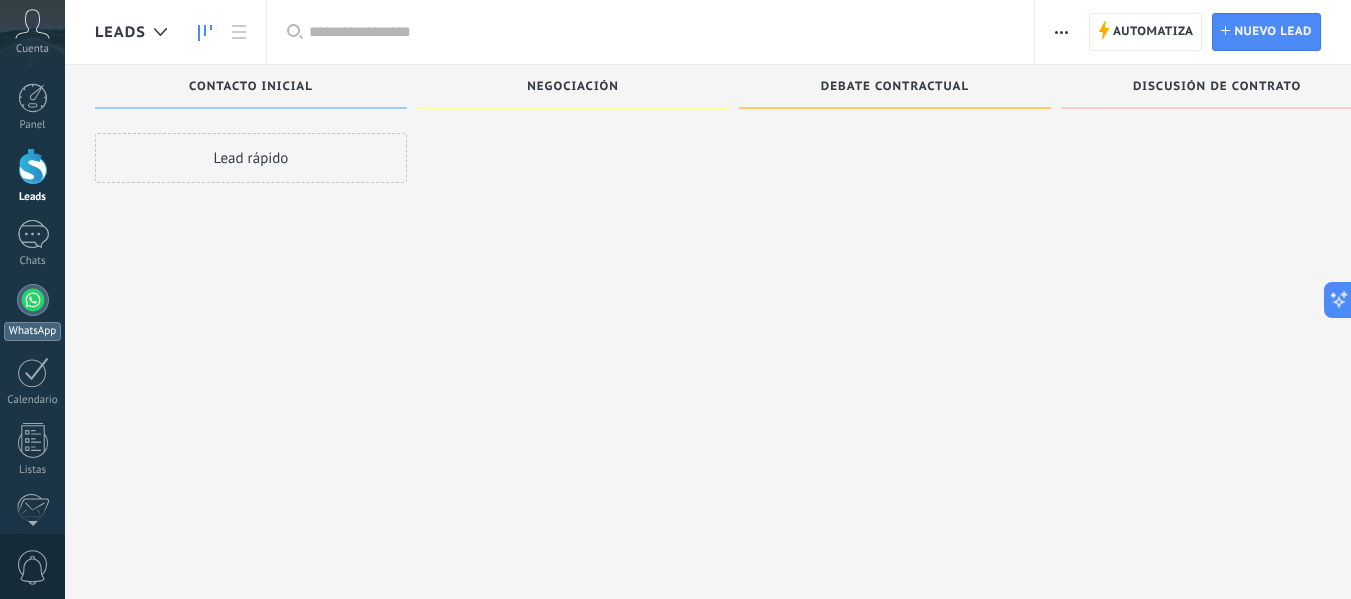 click at bounding box center (33, 300) 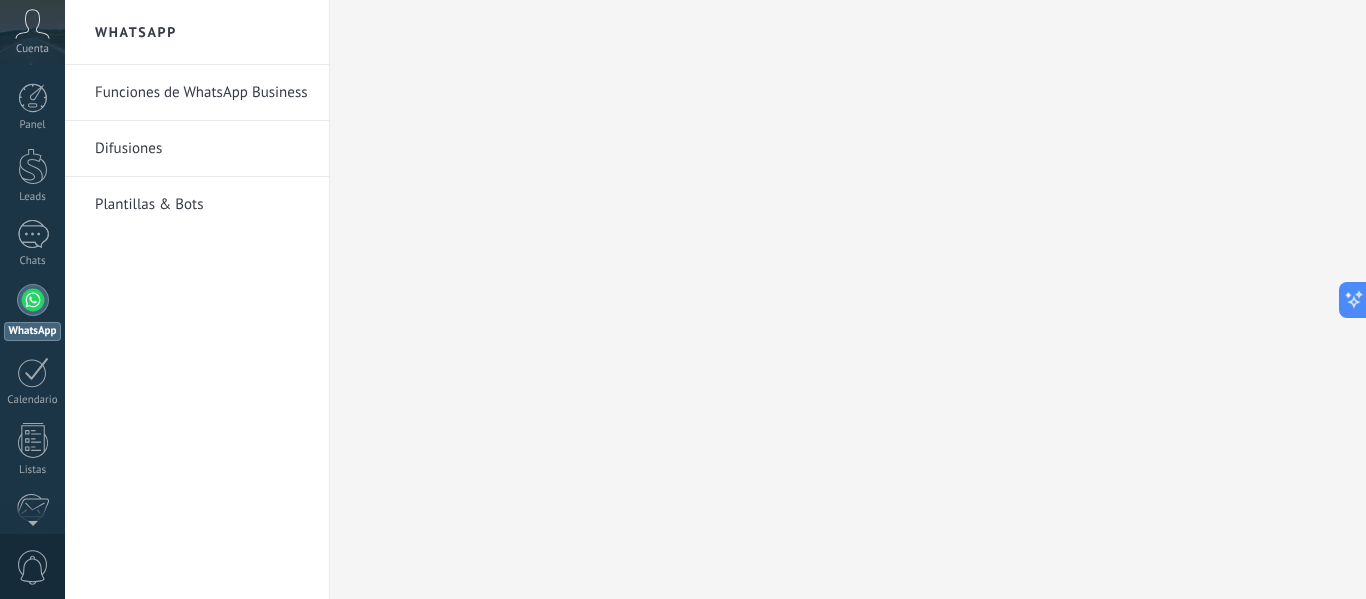 click on "Funciones de WhatsApp Business" at bounding box center (202, 93) 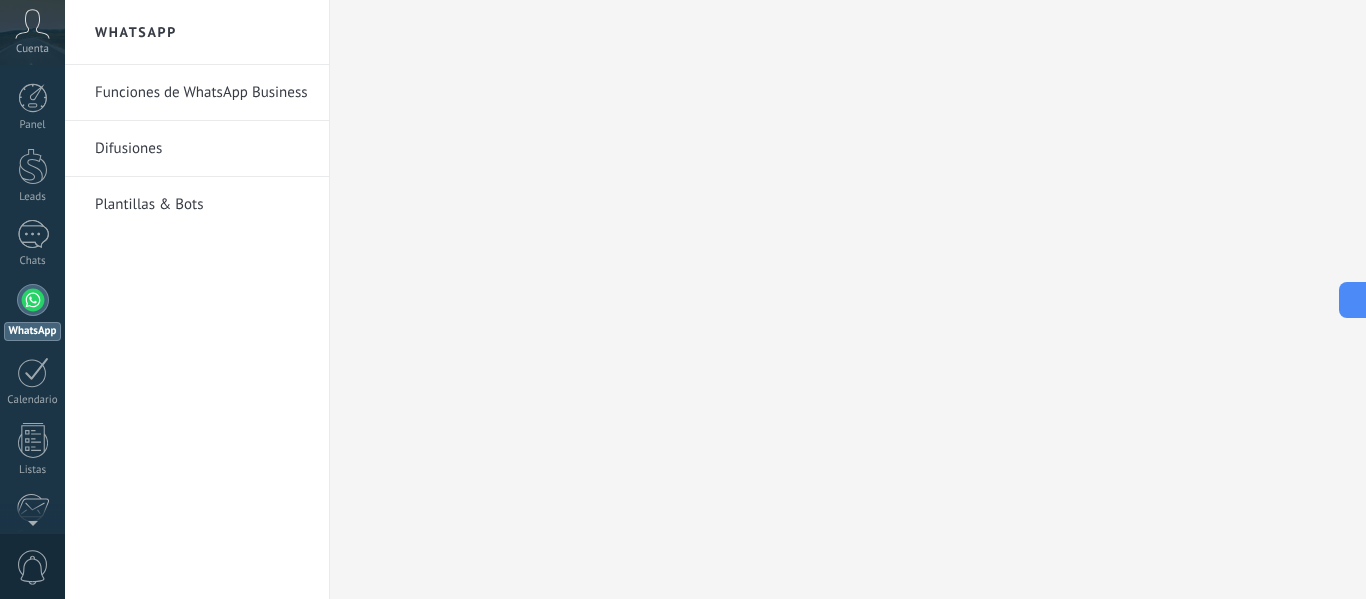 click on "Funciones de WhatsApp Business" at bounding box center [202, 93] 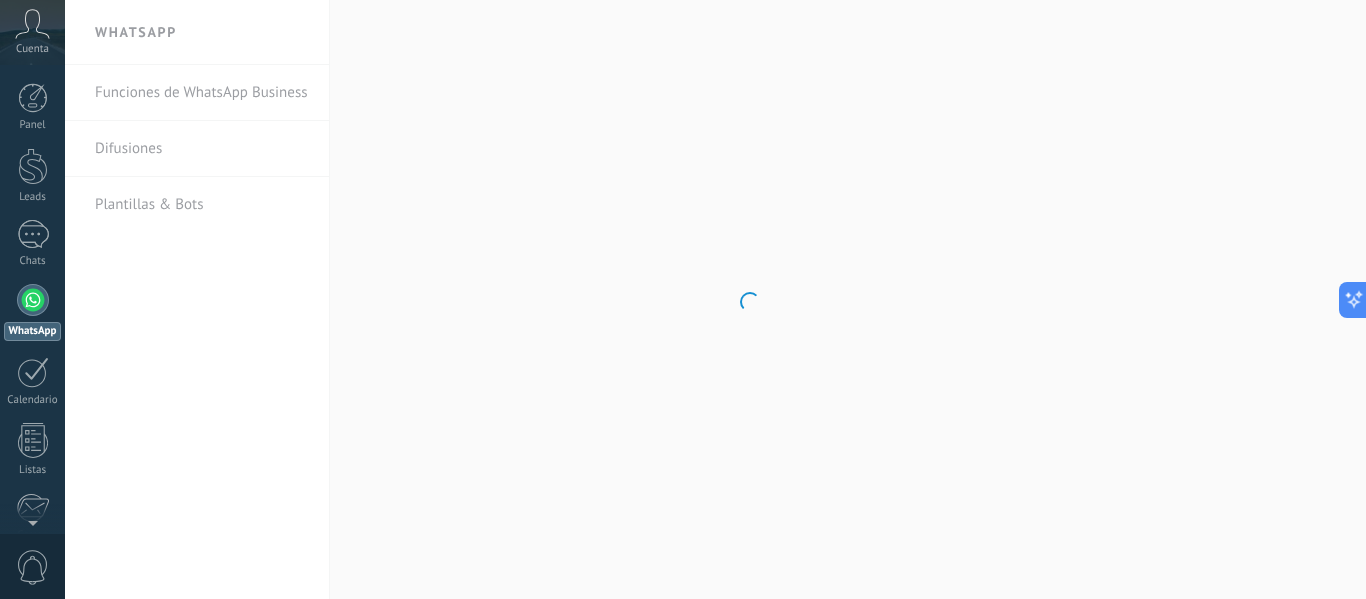click at bounding box center (32, 24) 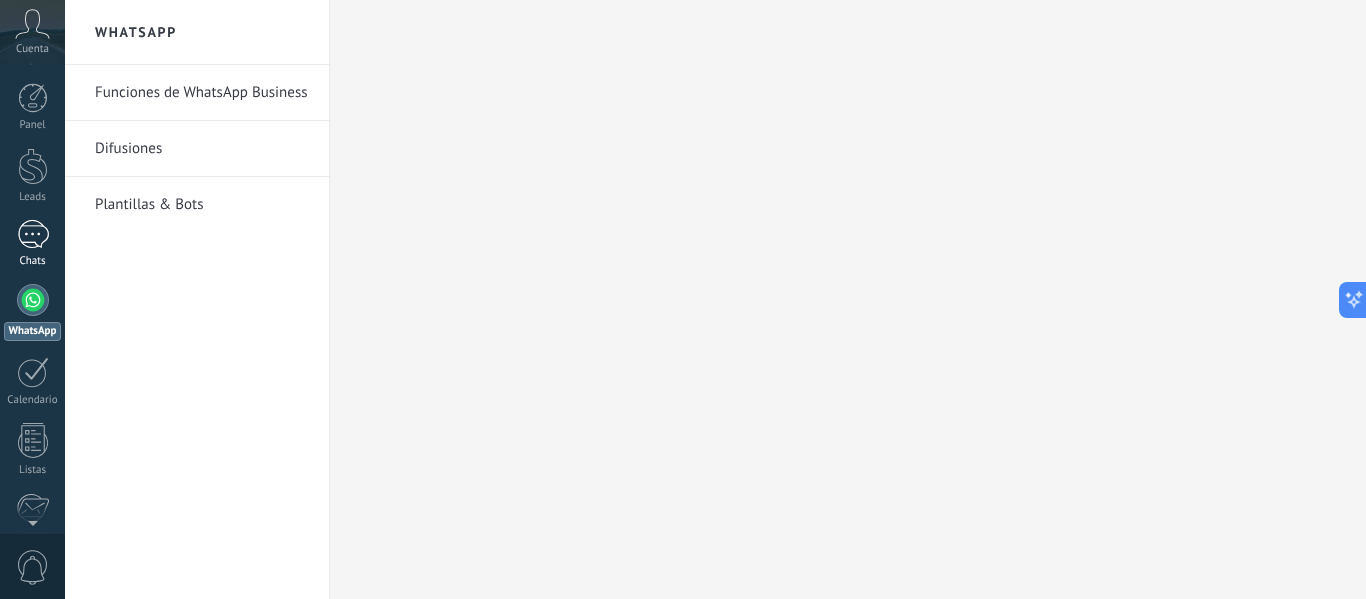 click at bounding box center [33, 234] 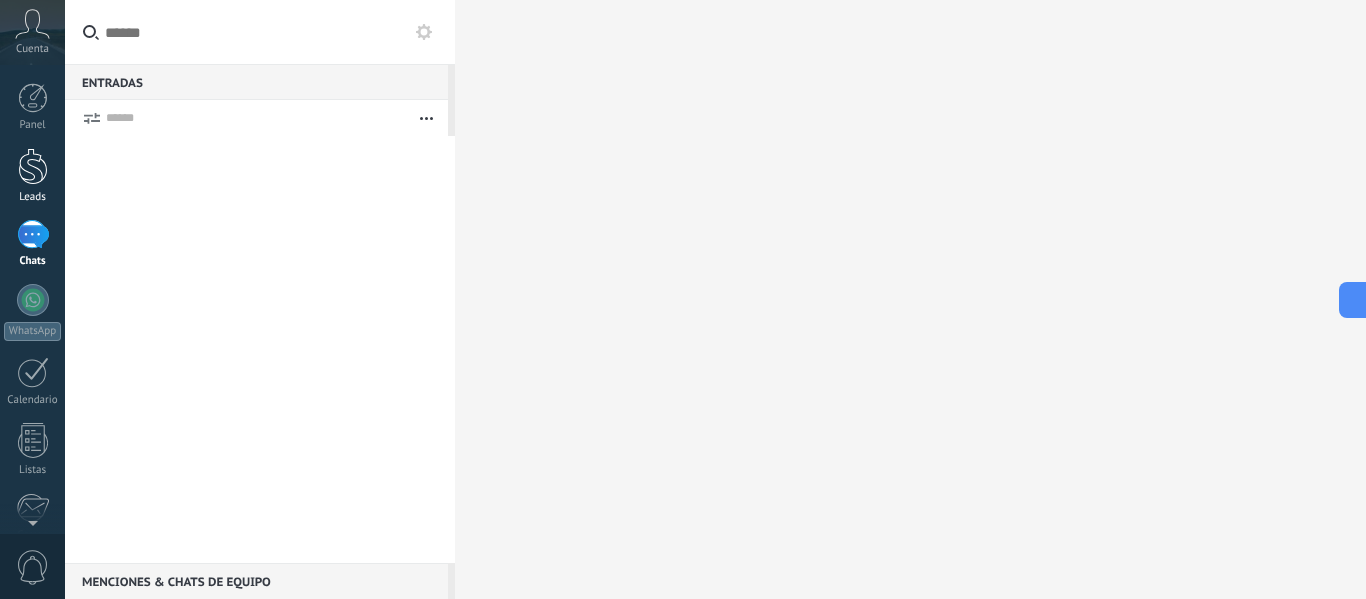 click at bounding box center (33, 166) 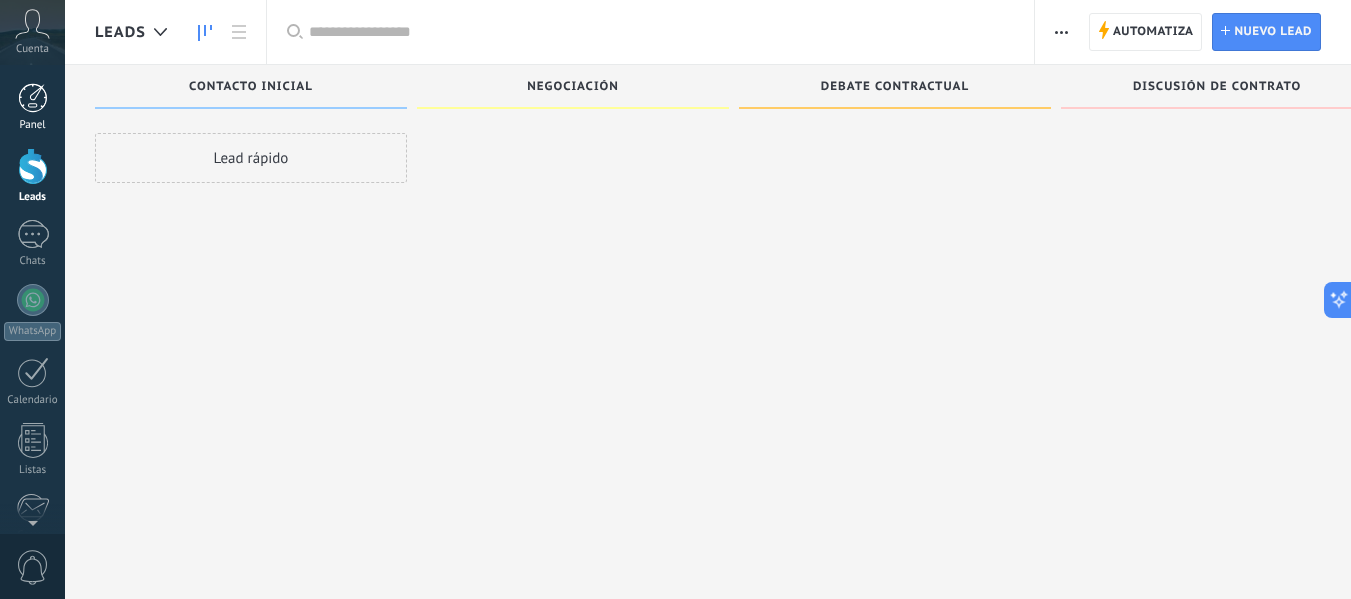 click at bounding box center [33, 98] 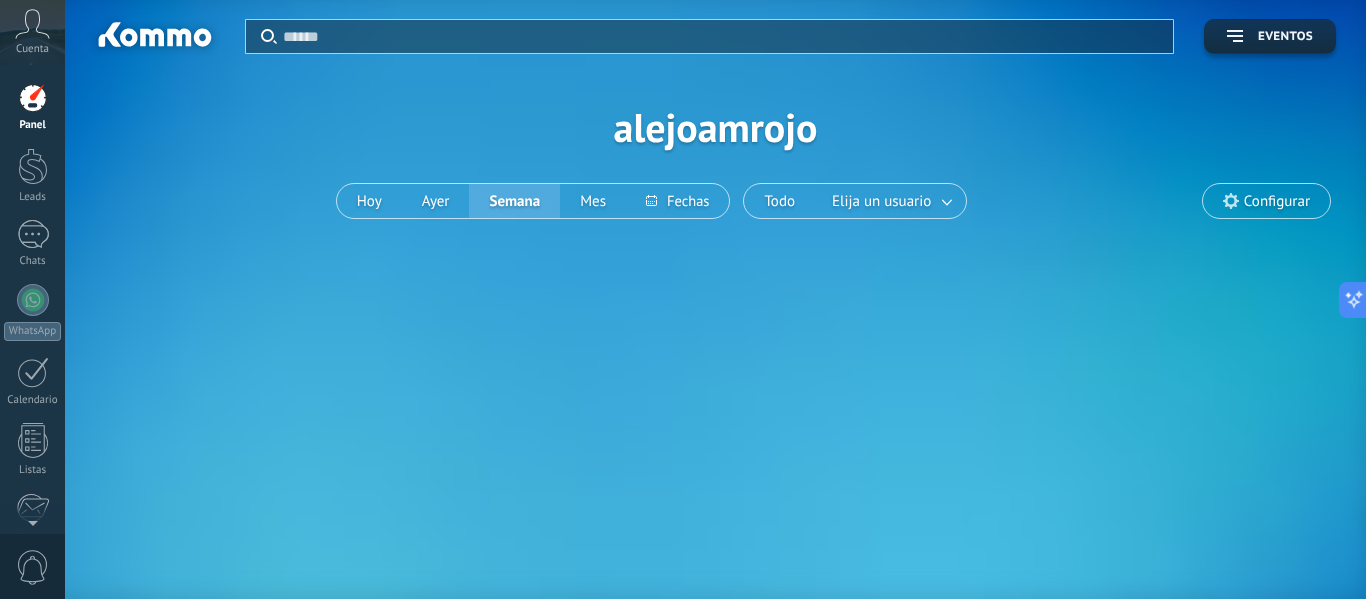 click at bounding box center (32, 24) 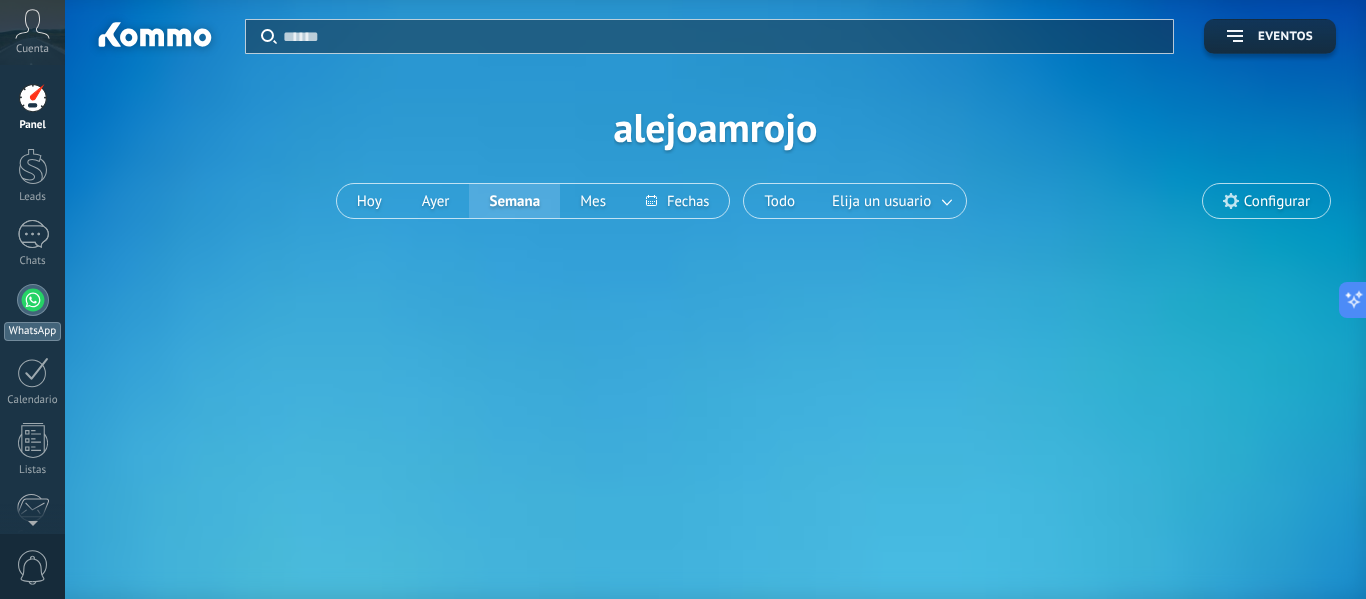 click at bounding box center [33, 300] 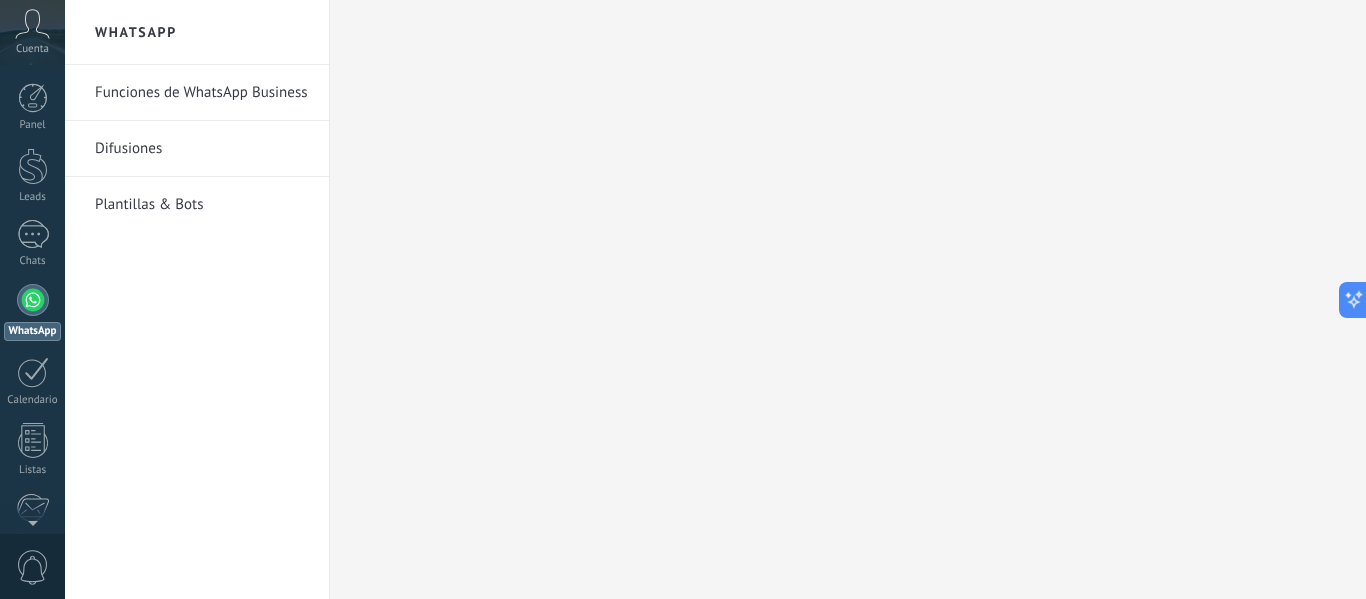 click on "Funciones de WhatsApp Business" at bounding box center (202, 93) 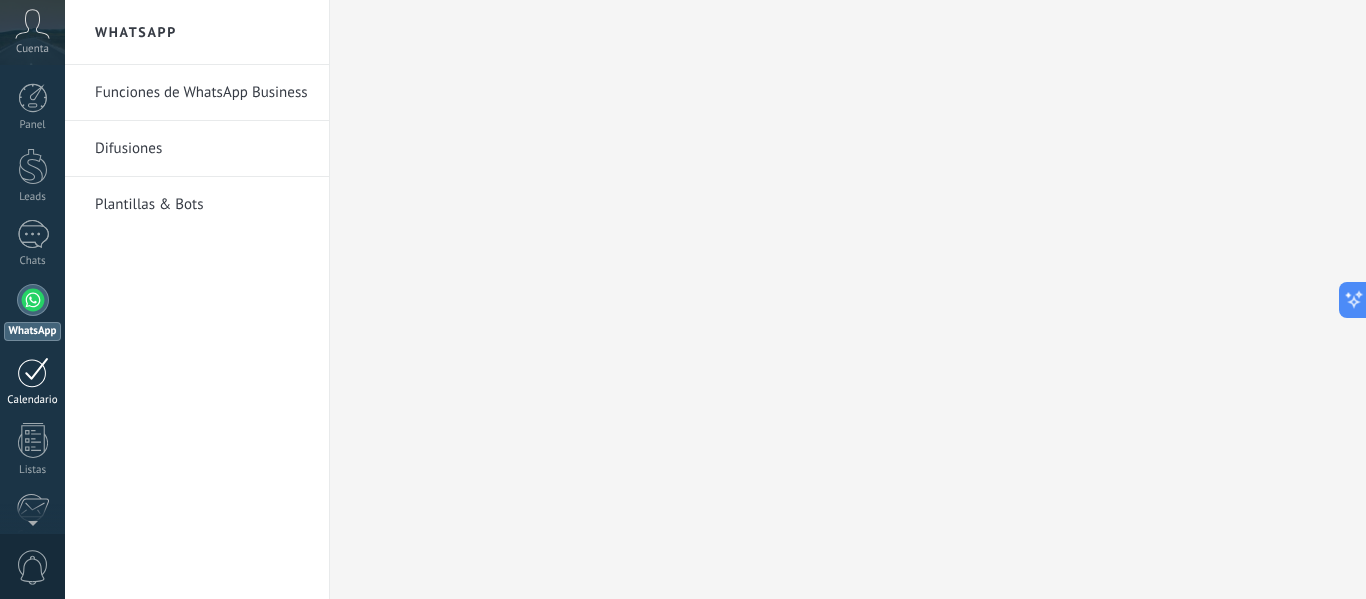click at bounding box center (33, 372) 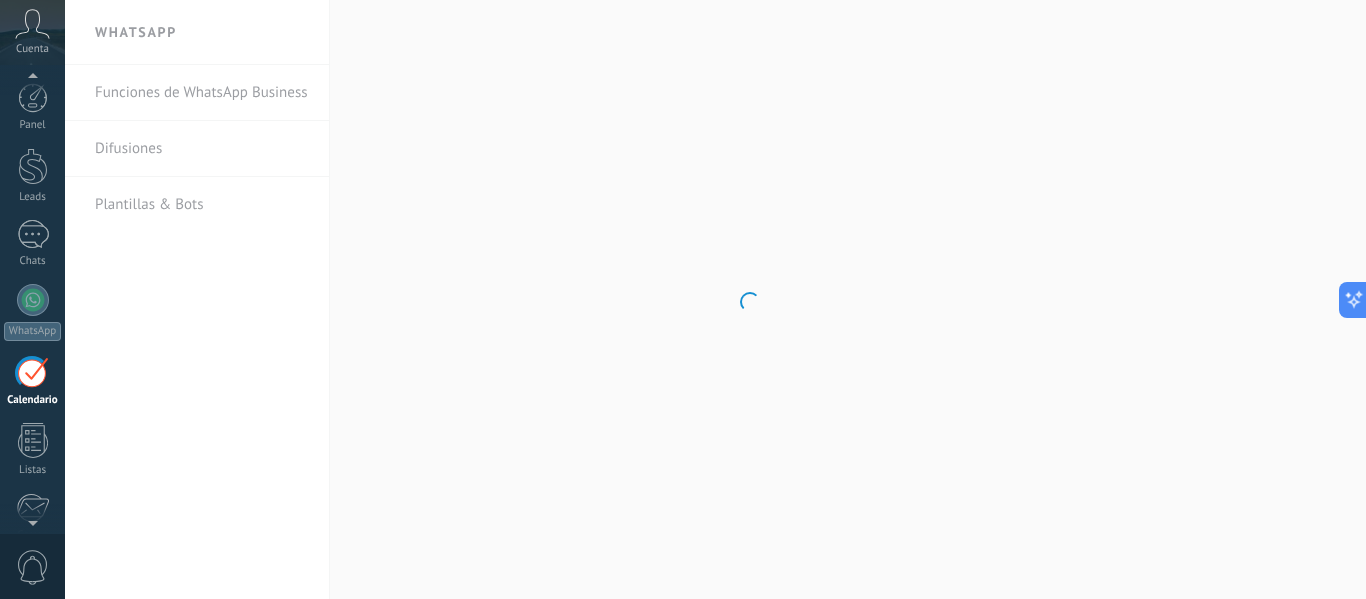 scroll, scrollTop: 58, scrollLeft: 0, axis: vertical 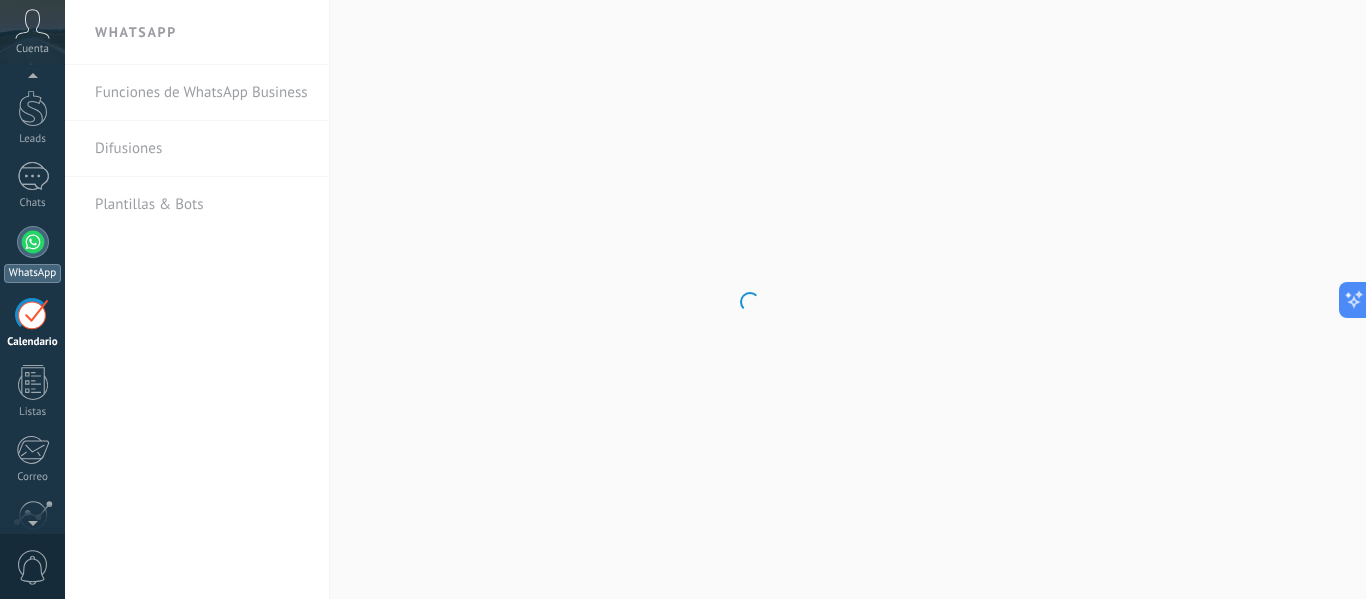 click at bounding box center (33, 242) 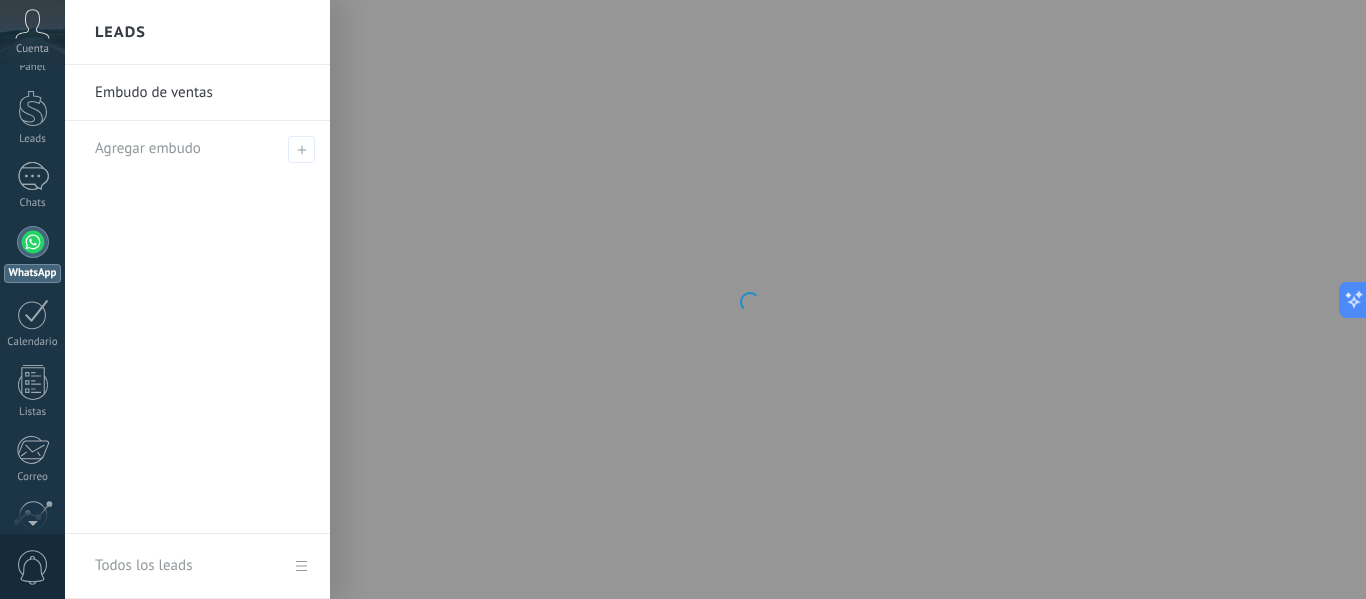 scroll, scrollTop: 0, scrollLeft: 0, axis: both 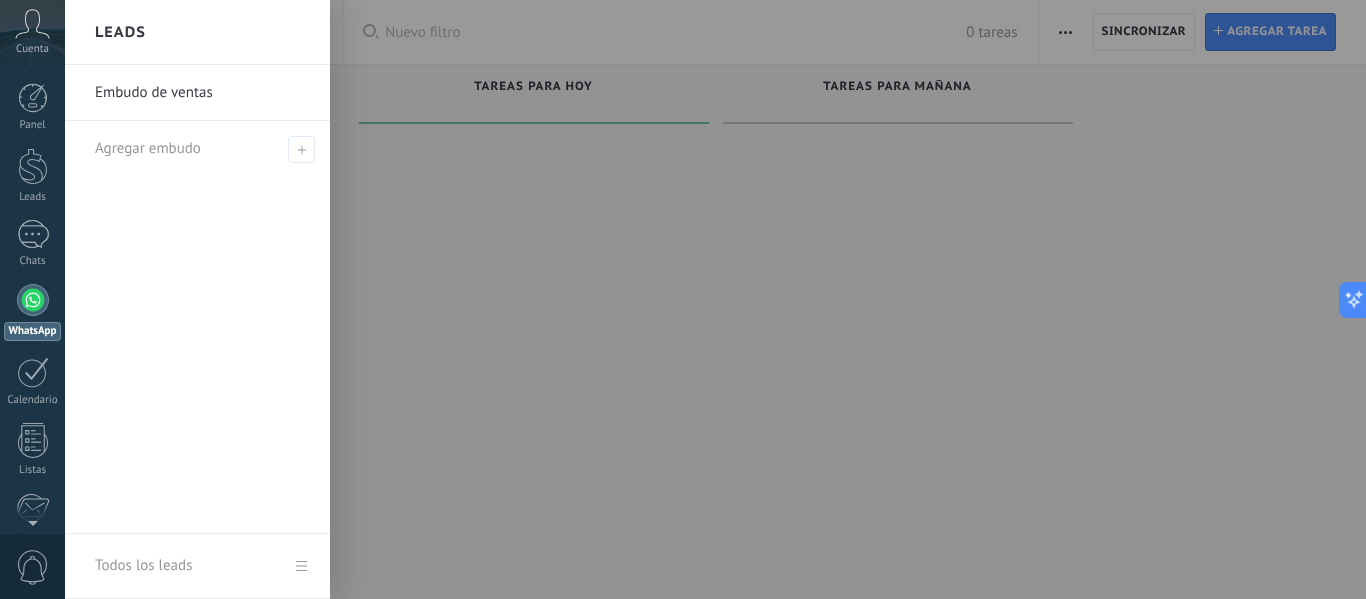 click at bounding box center [33, 300] 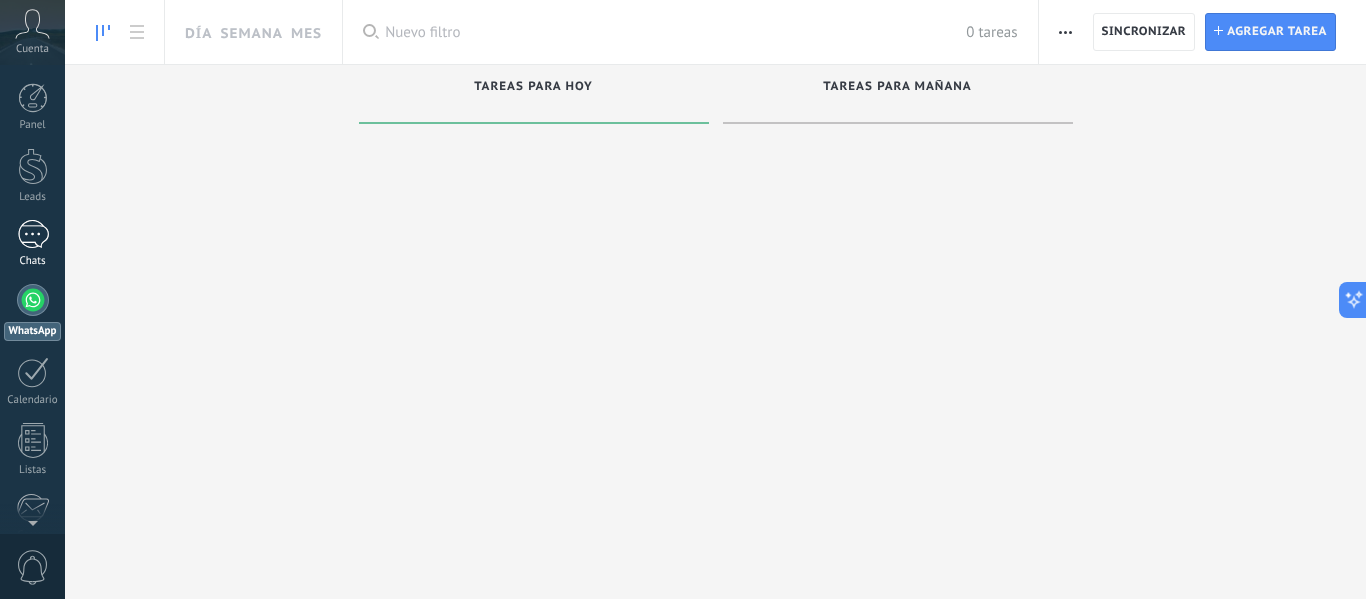 click at bounding box center [33, 234] 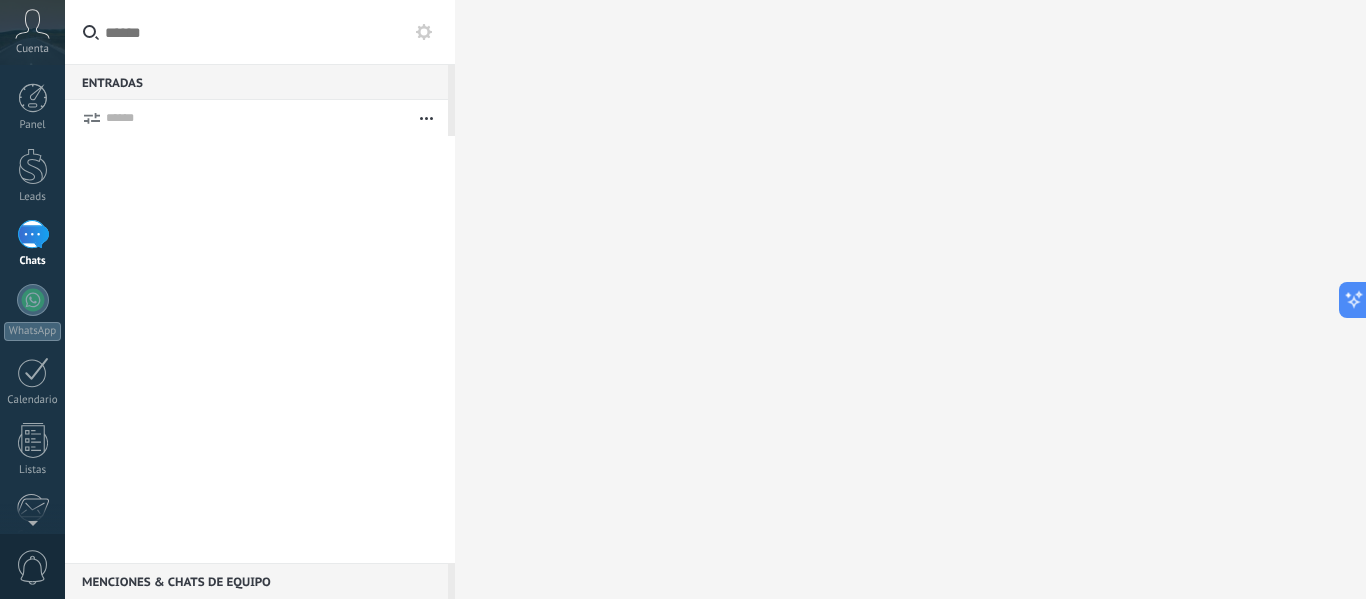 click at bounding box center [32, 24] 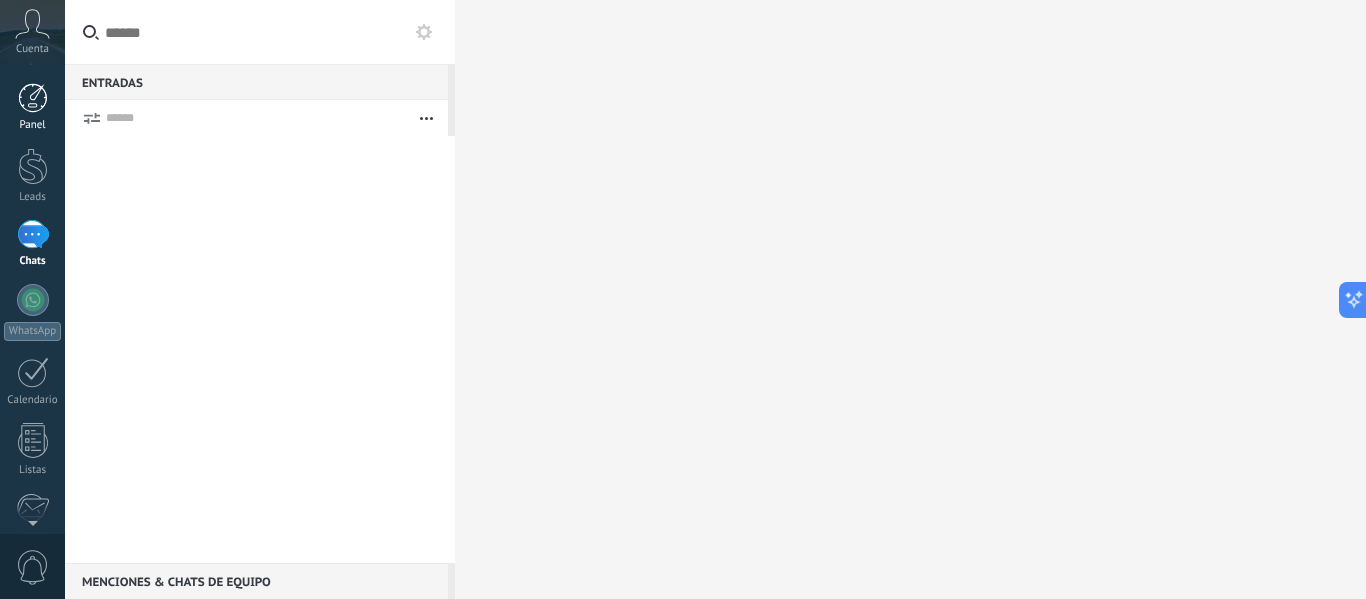 click on "Panel" at bounding box center [32, 107] 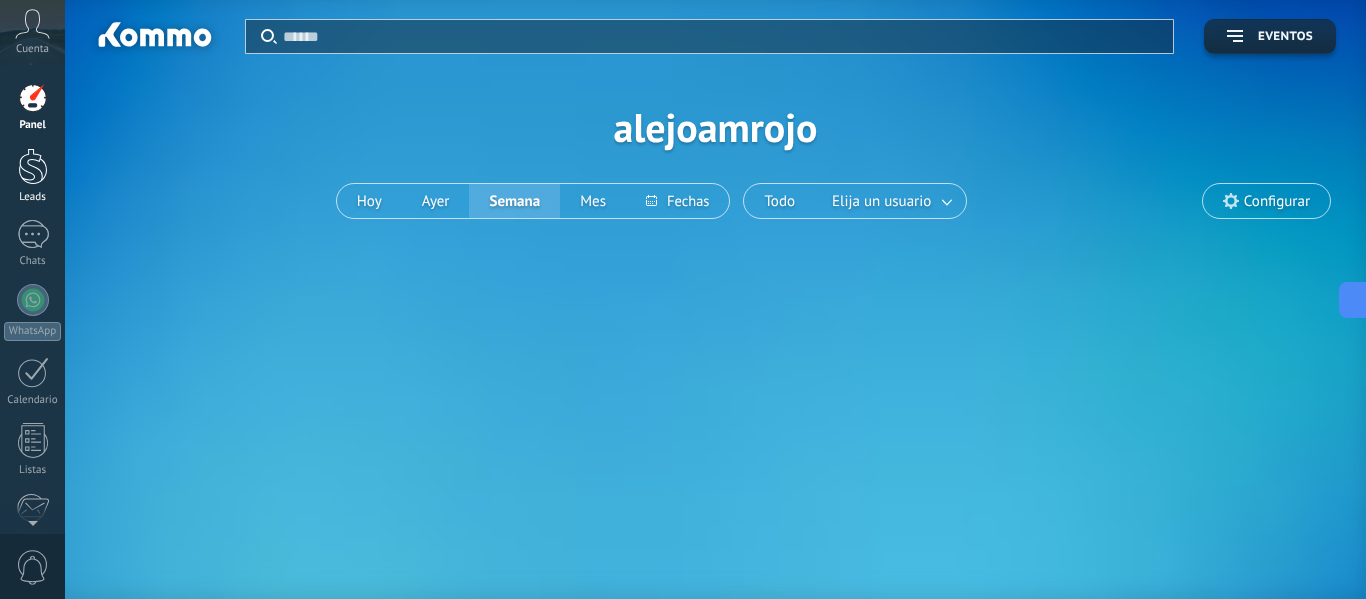 click at bounding box center (33, 166) 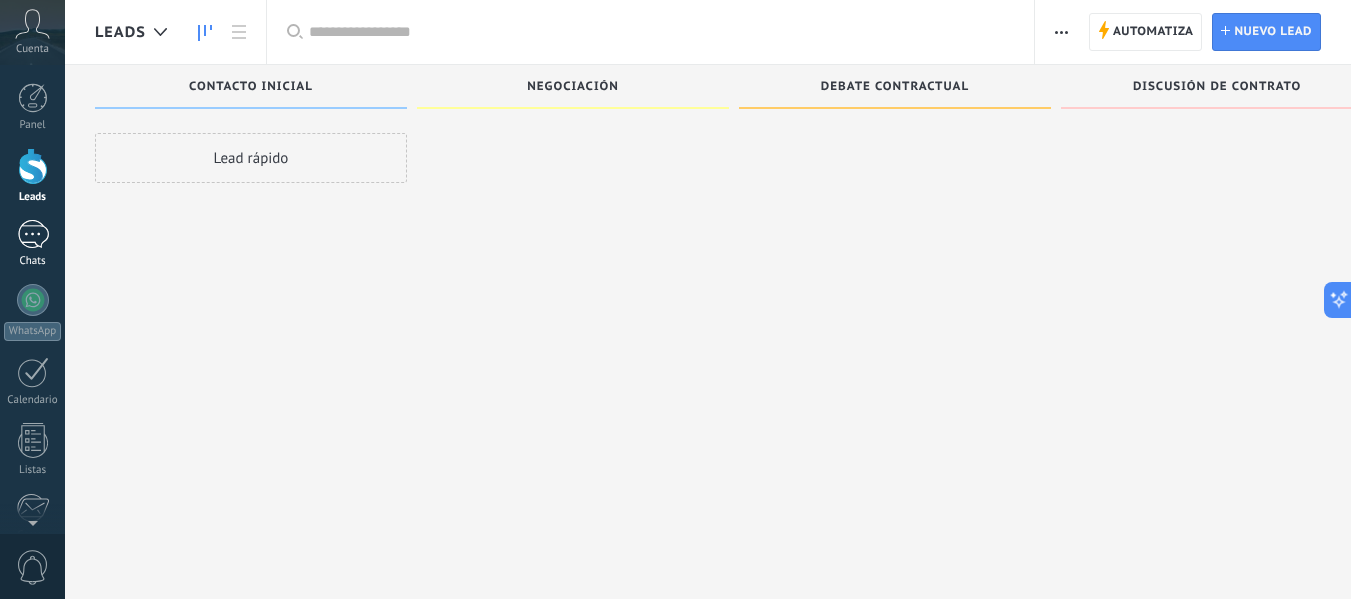 click at bounding box center (33, 234) 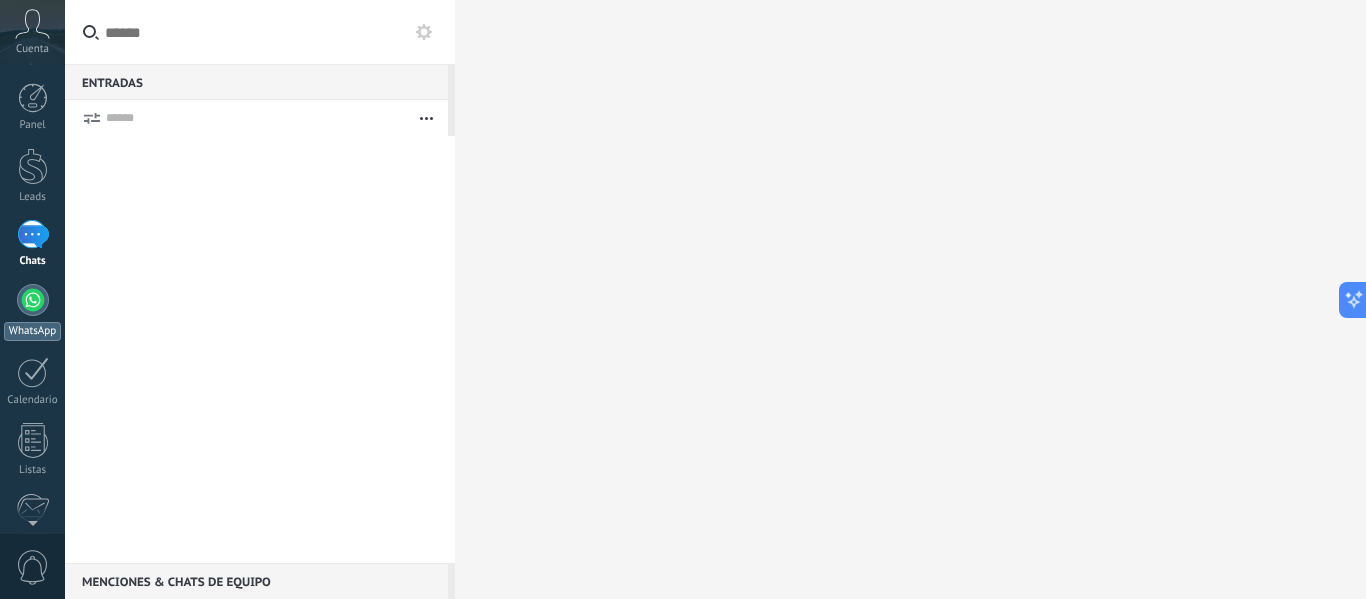 click at bounding box center [33, 300] 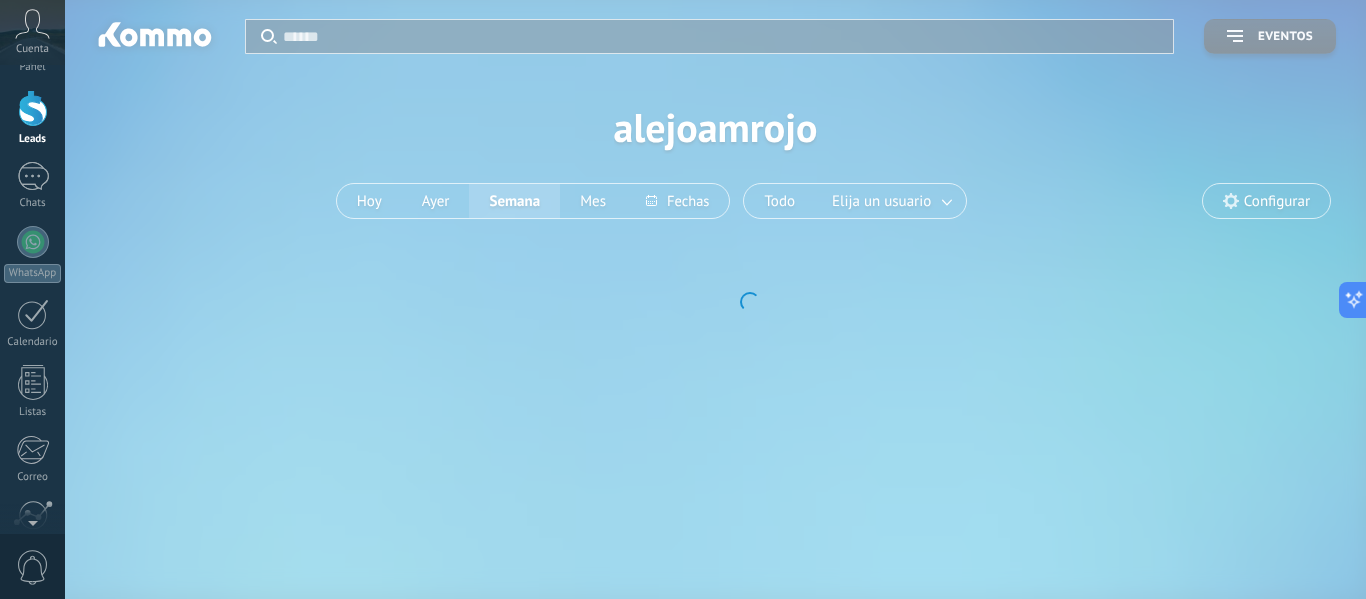 scroll, scrollTop: 0, scrollLeft: 0, axis: both 